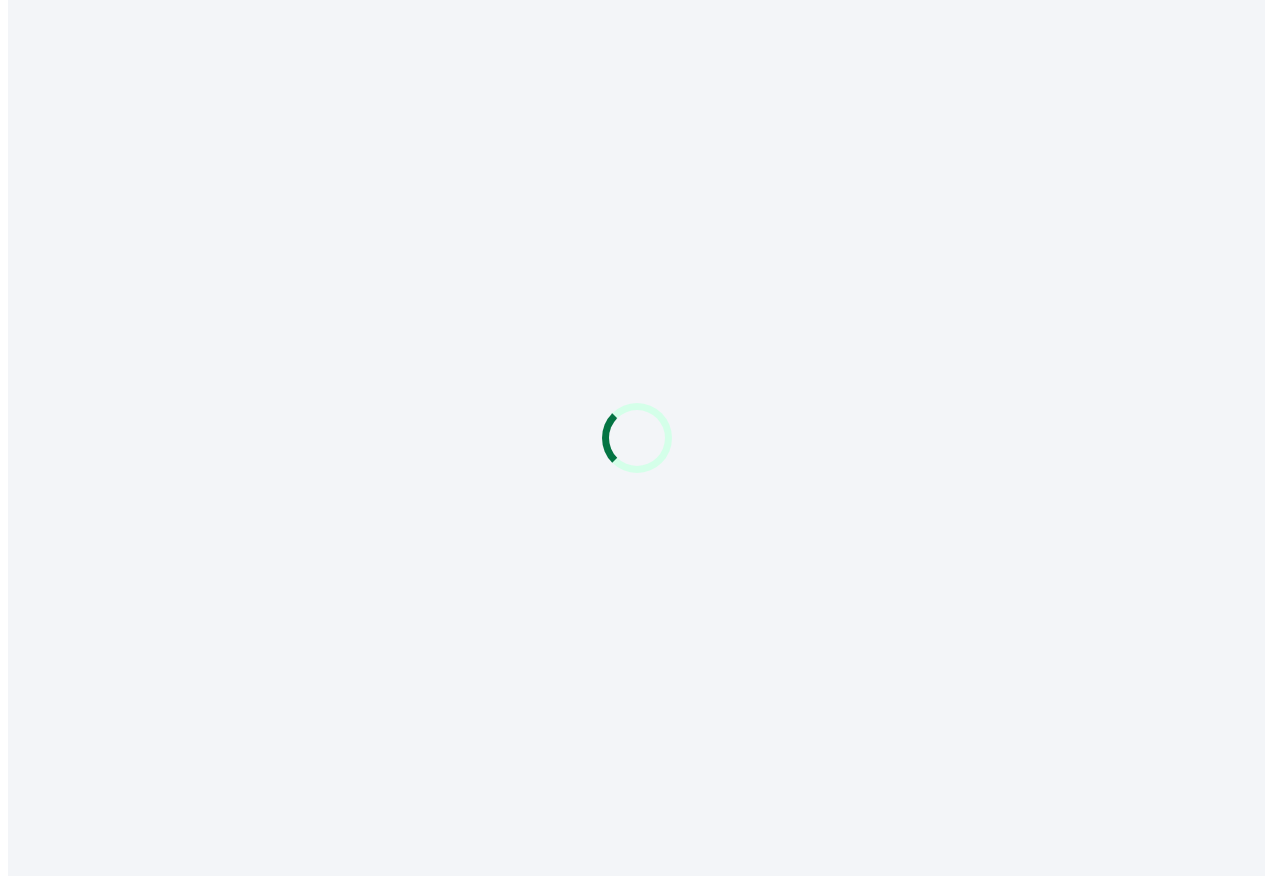 scroll, scrollTop: 0, scrollLeft: 0, axis: both 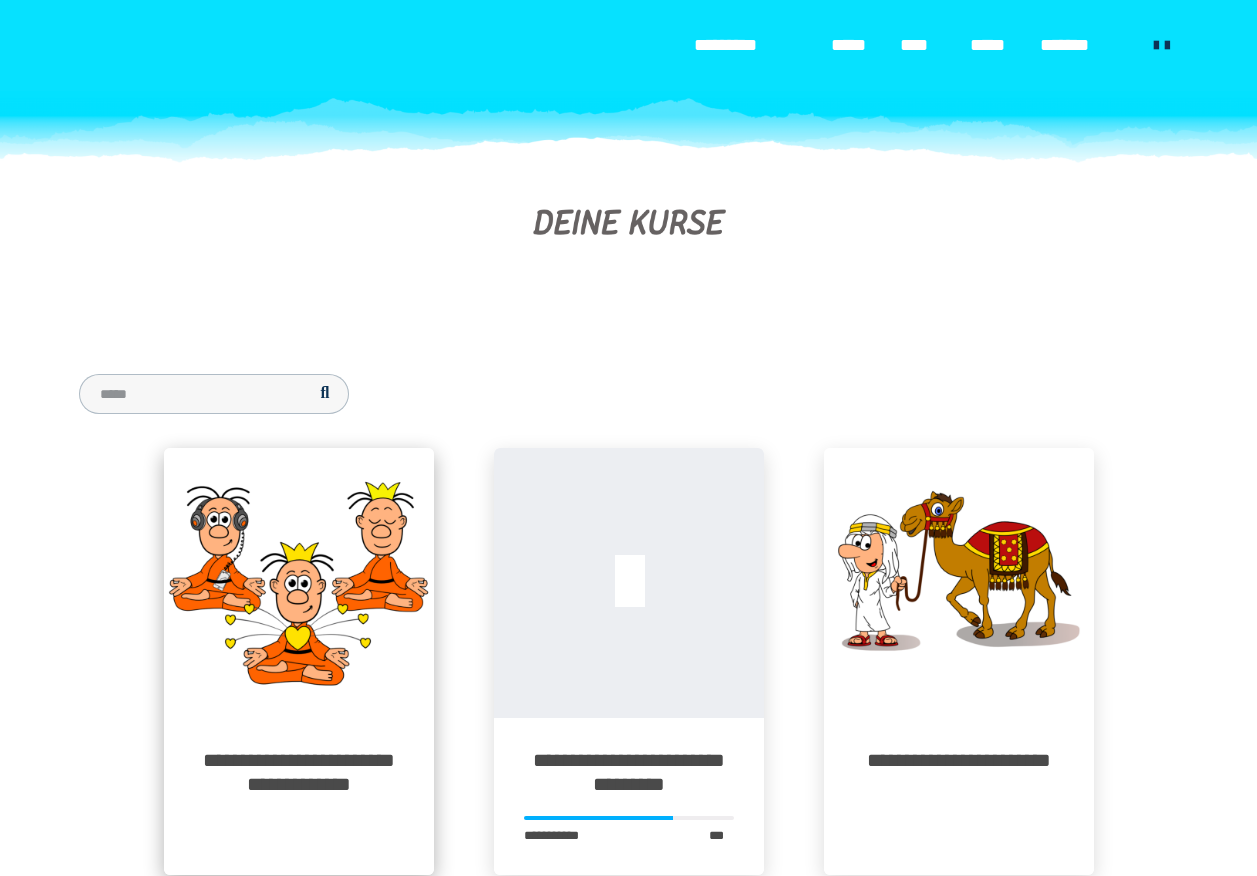 click at bounding box center [299, 583] 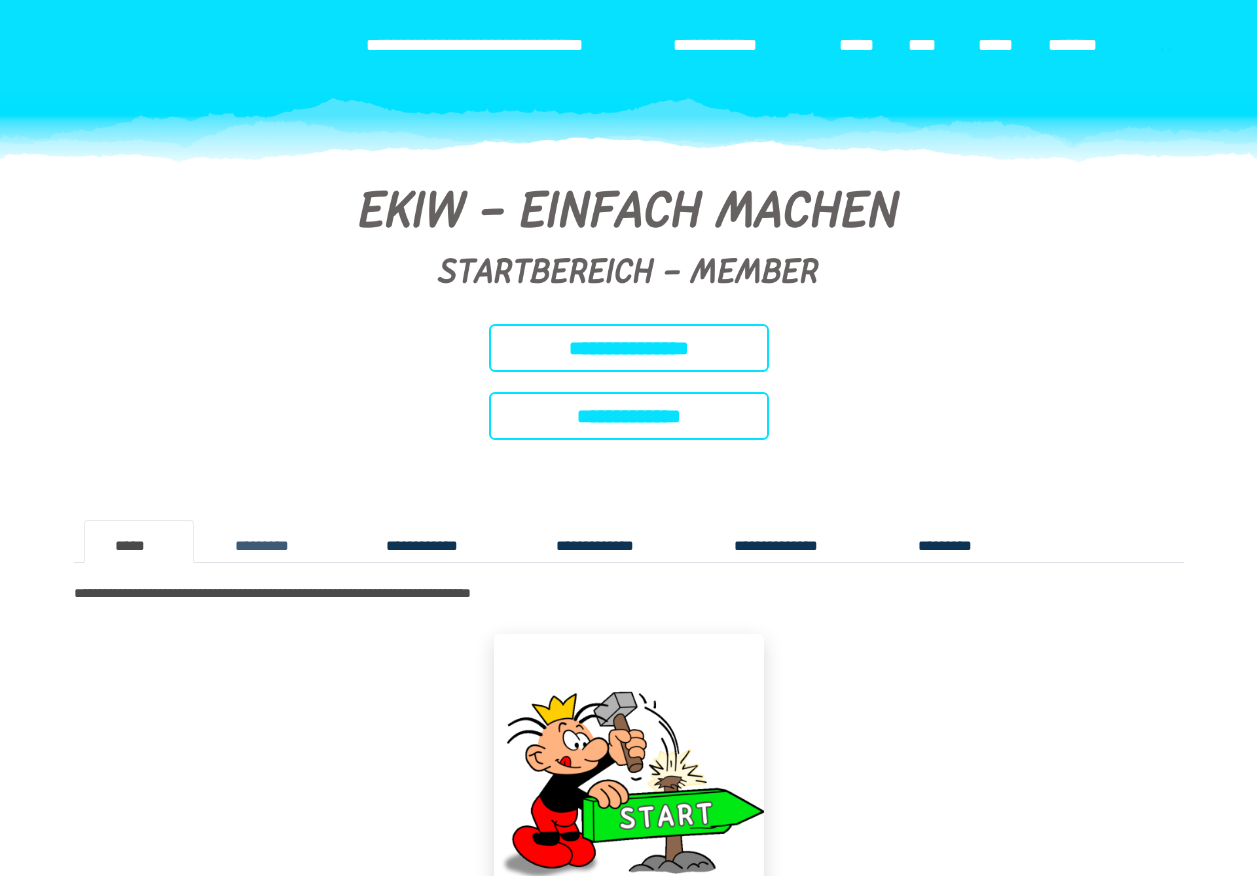 click on "*********" at bounding box center [280, 541] 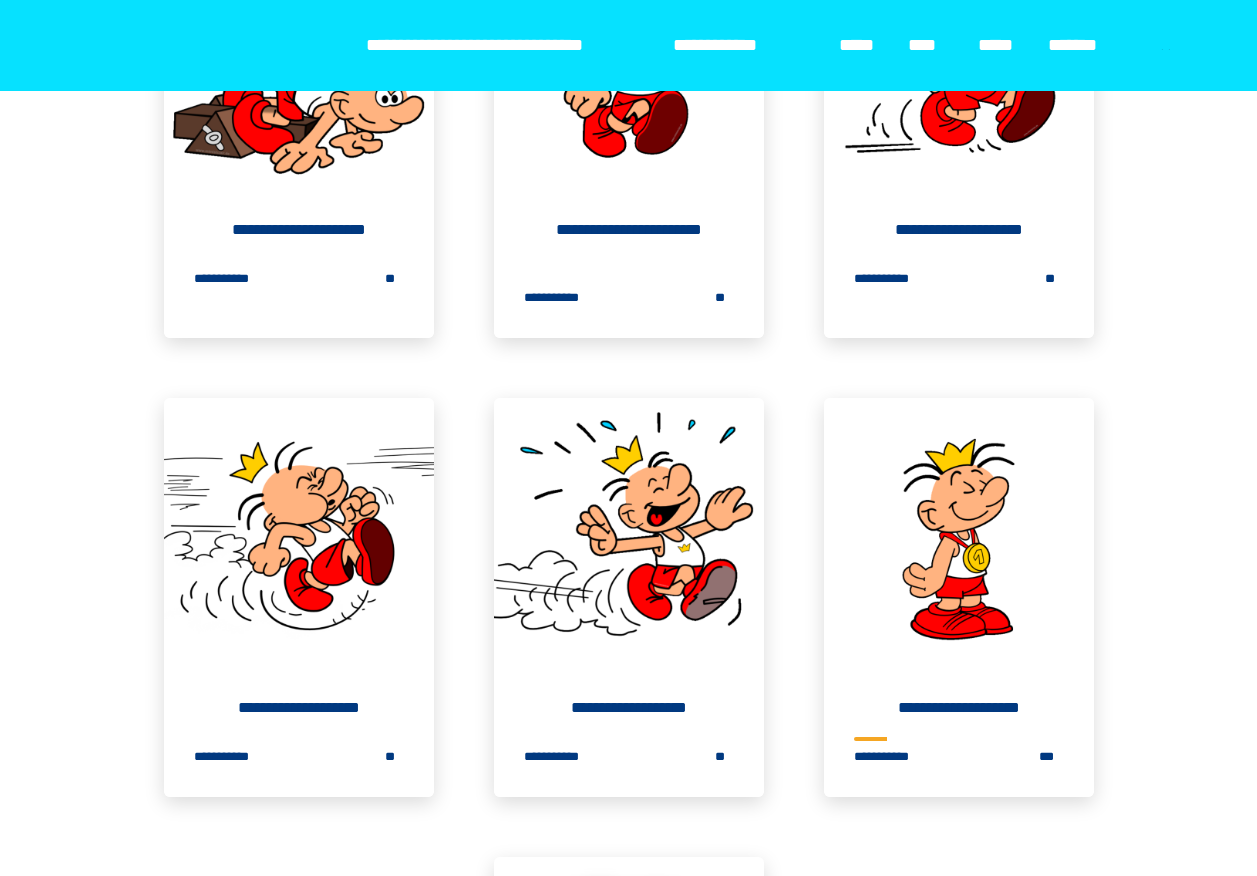 scroll, scrollTop: 900, scrollLeft: 0, axis: vertical 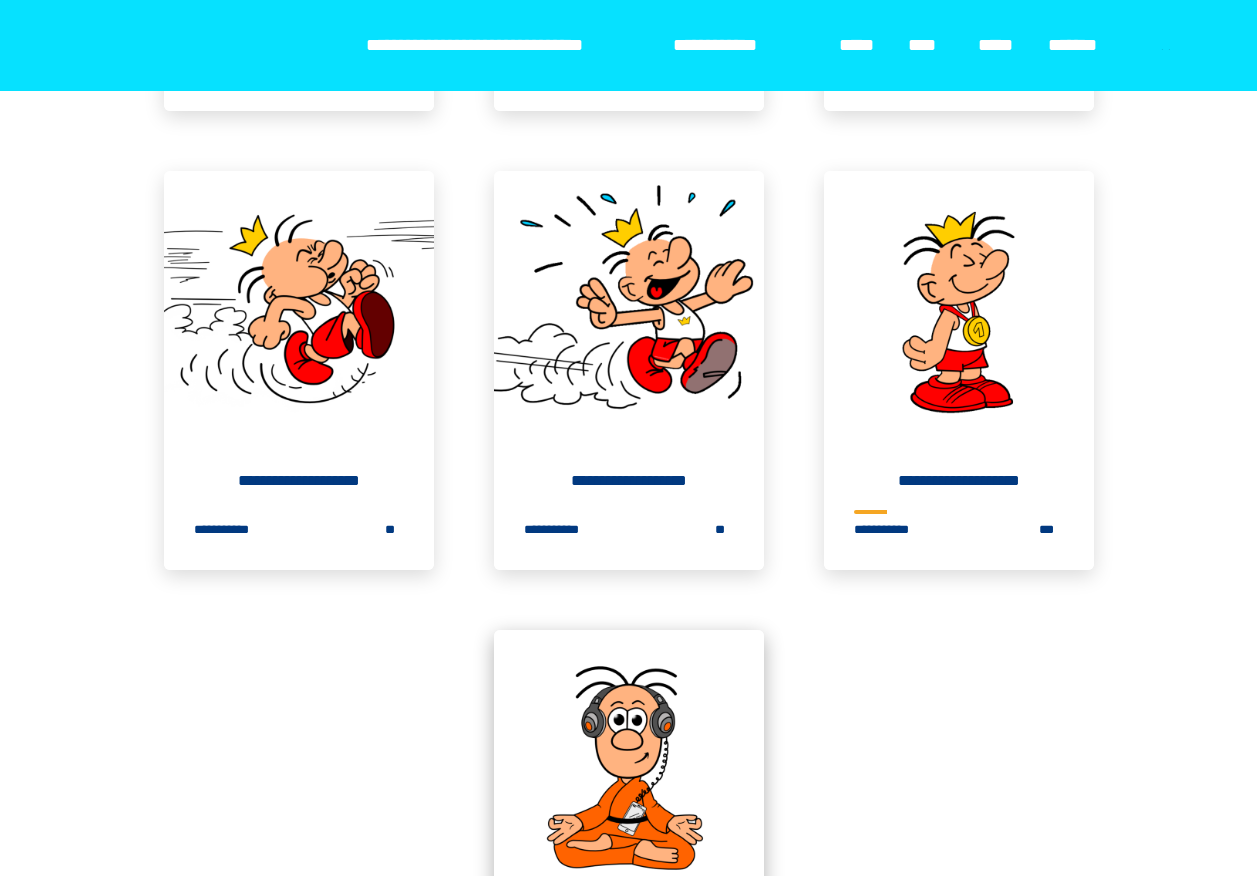 click at bounding box center [629, 765] 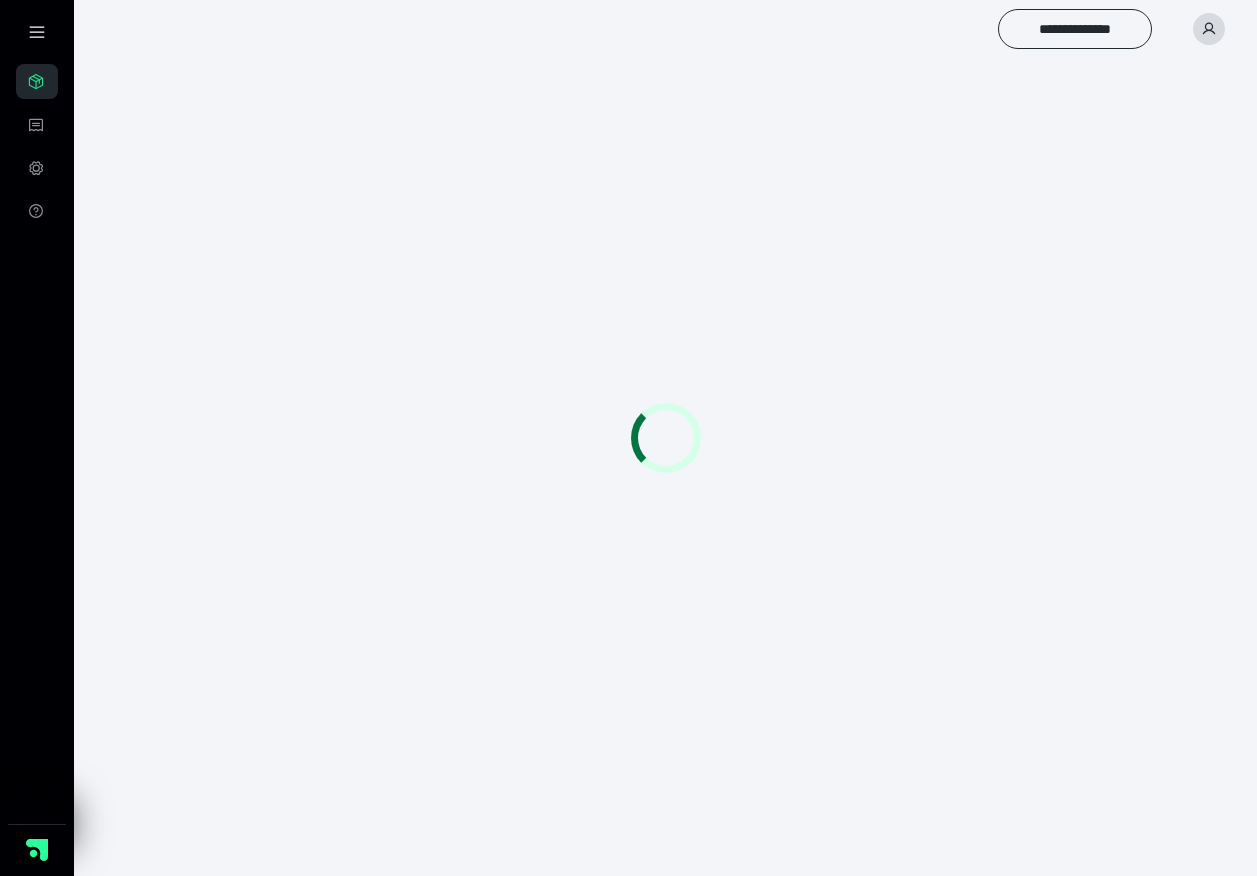 scroll, scrollTop: 56, scrollLeft: 0, axis: vertical 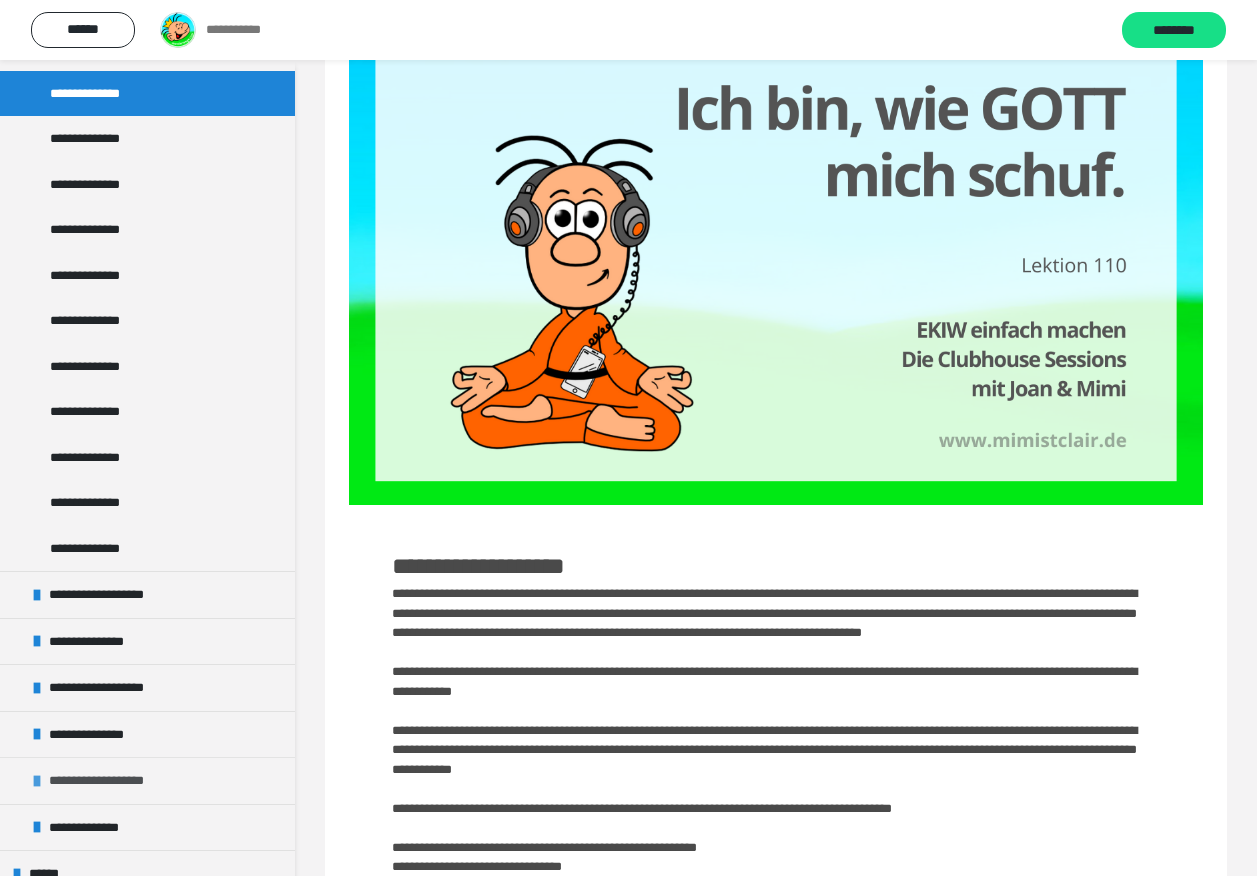 click on "**********" at bounding box center [110, 781] 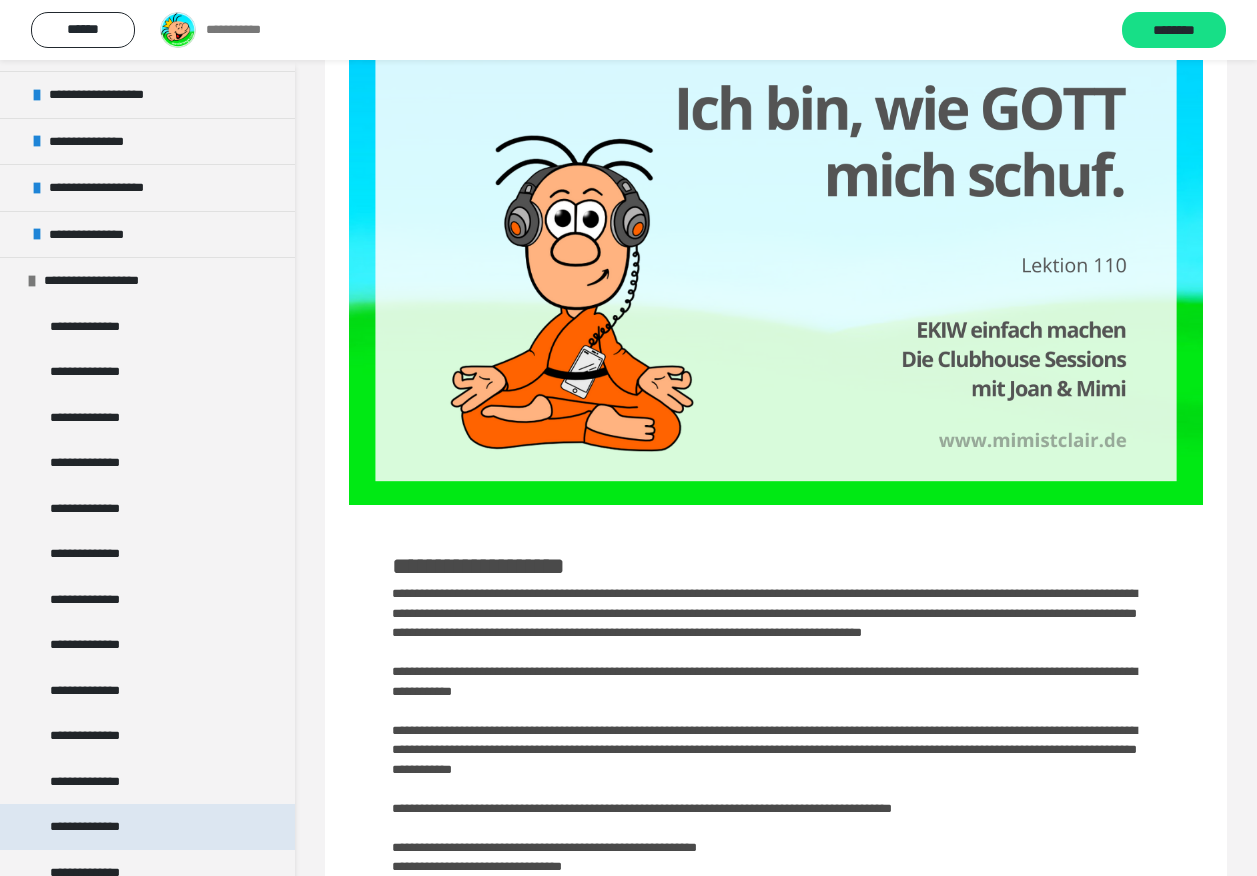 scroll, scrollTop: 800, scrollLeft: 0, axis: vertical 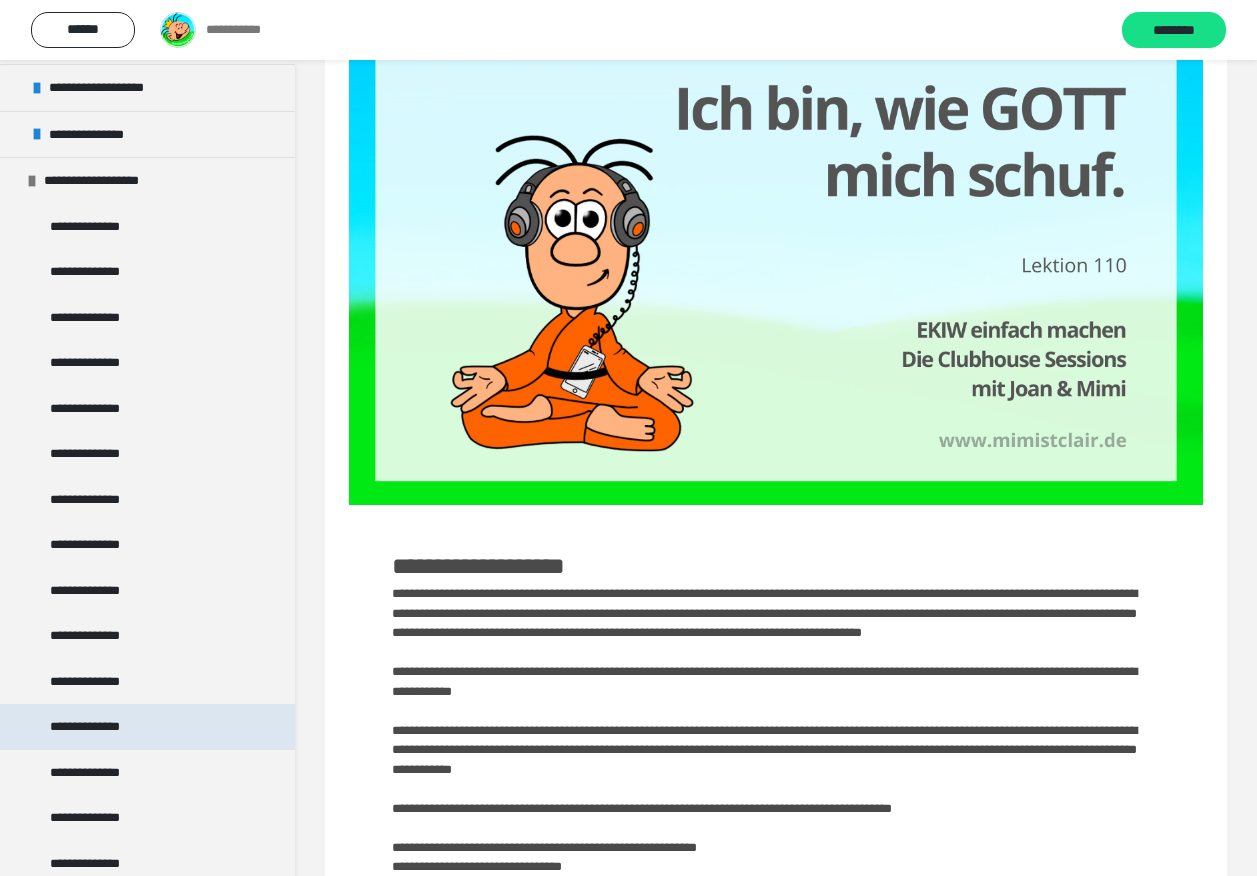 click on "**********" at bounding box center (94, 727) 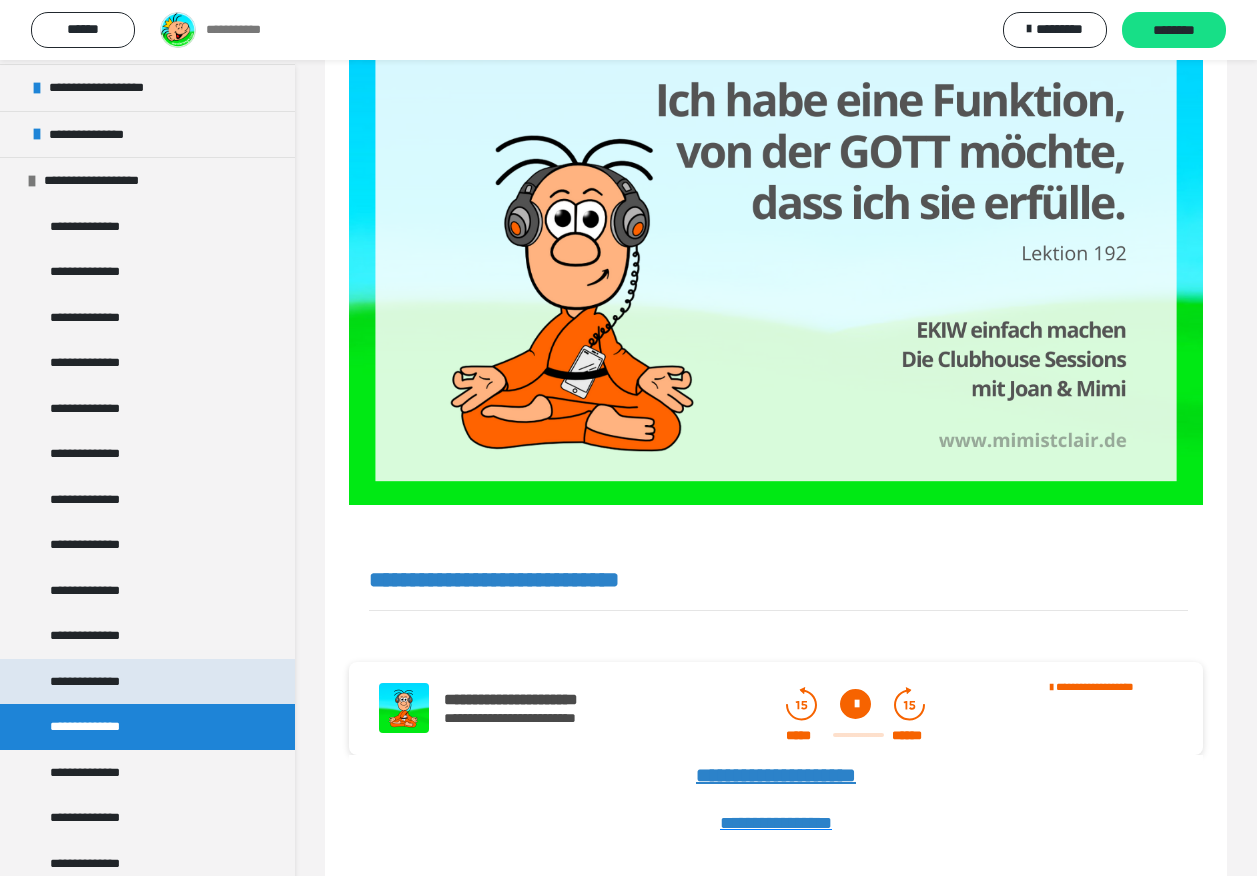 click on "**********" at bounding box center (147, 682) 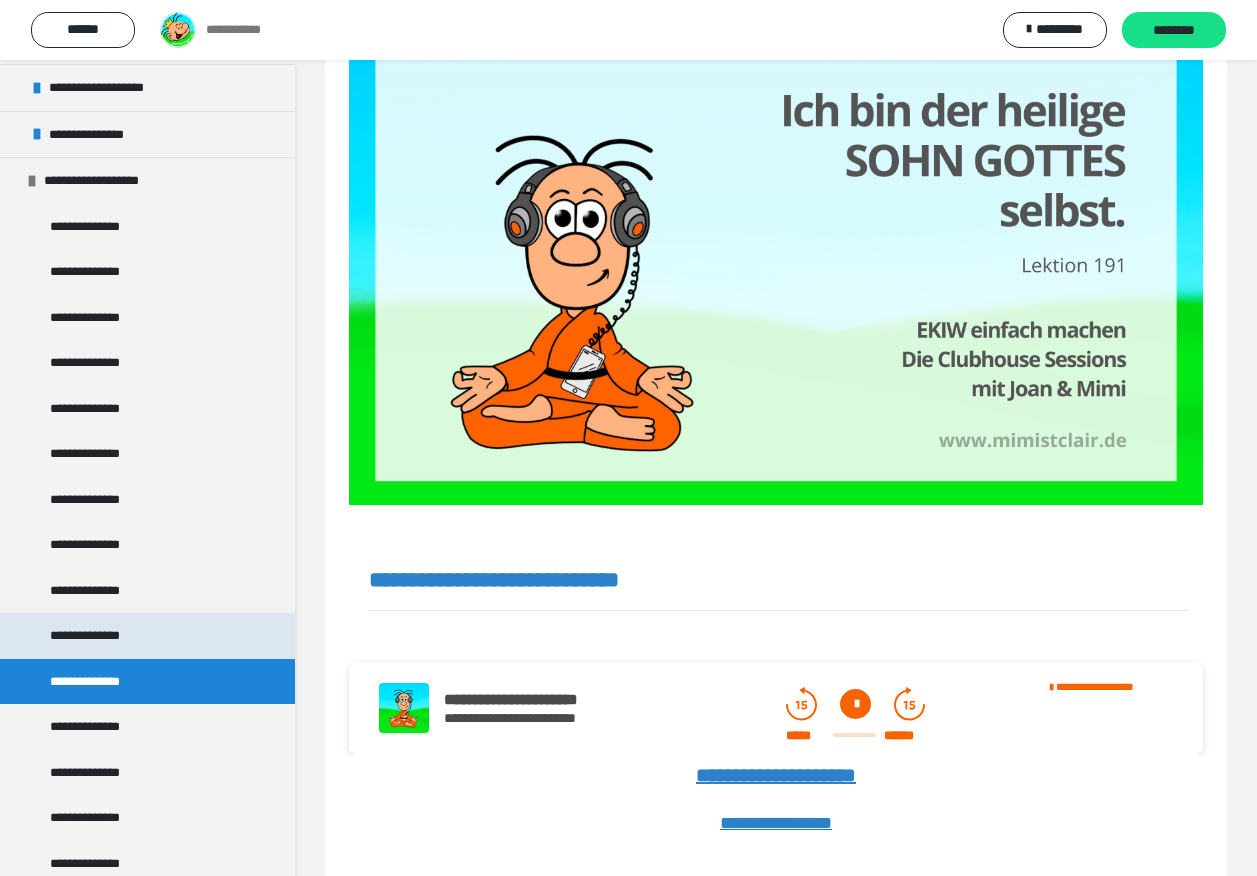 click on "**********" at bounding box center (147, 636) 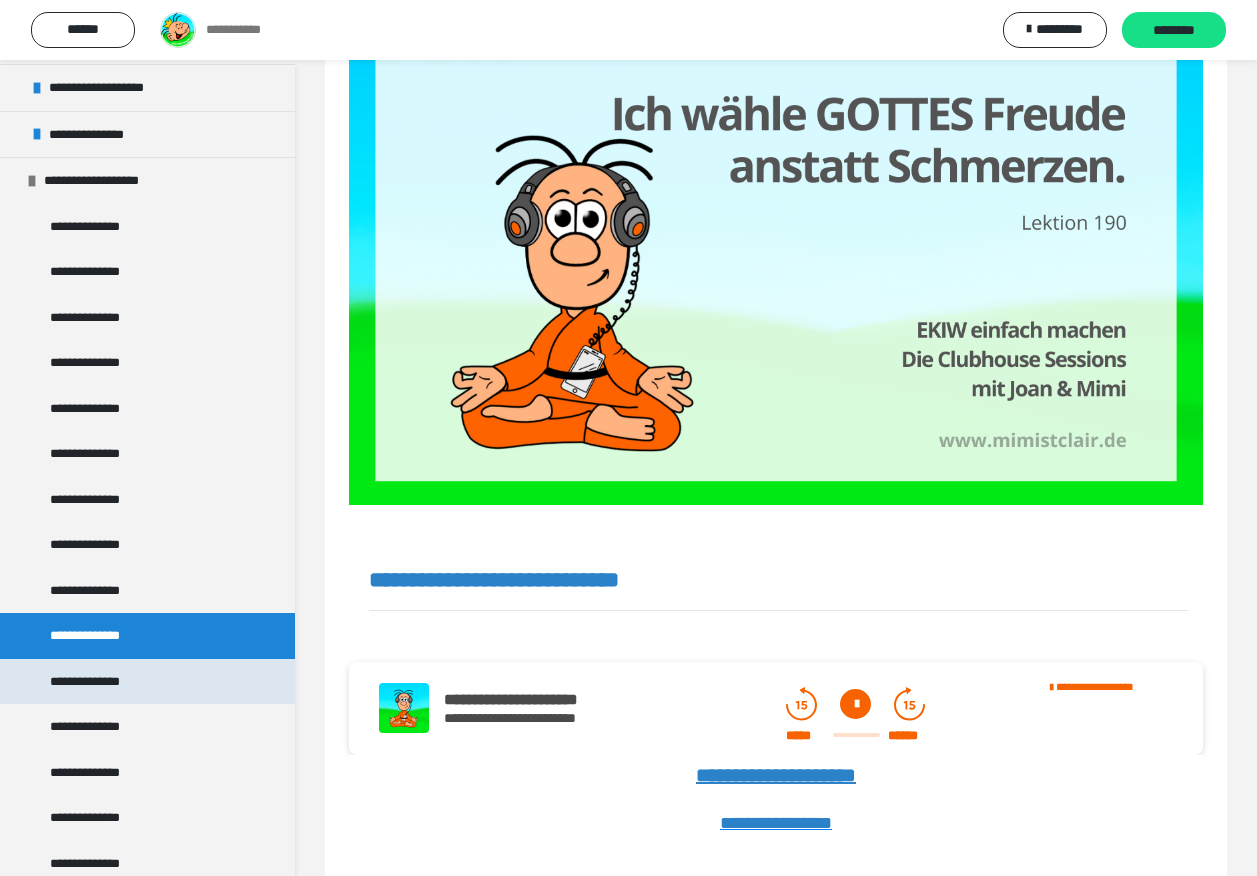 click on "**********" at bounding box center [147, 682] 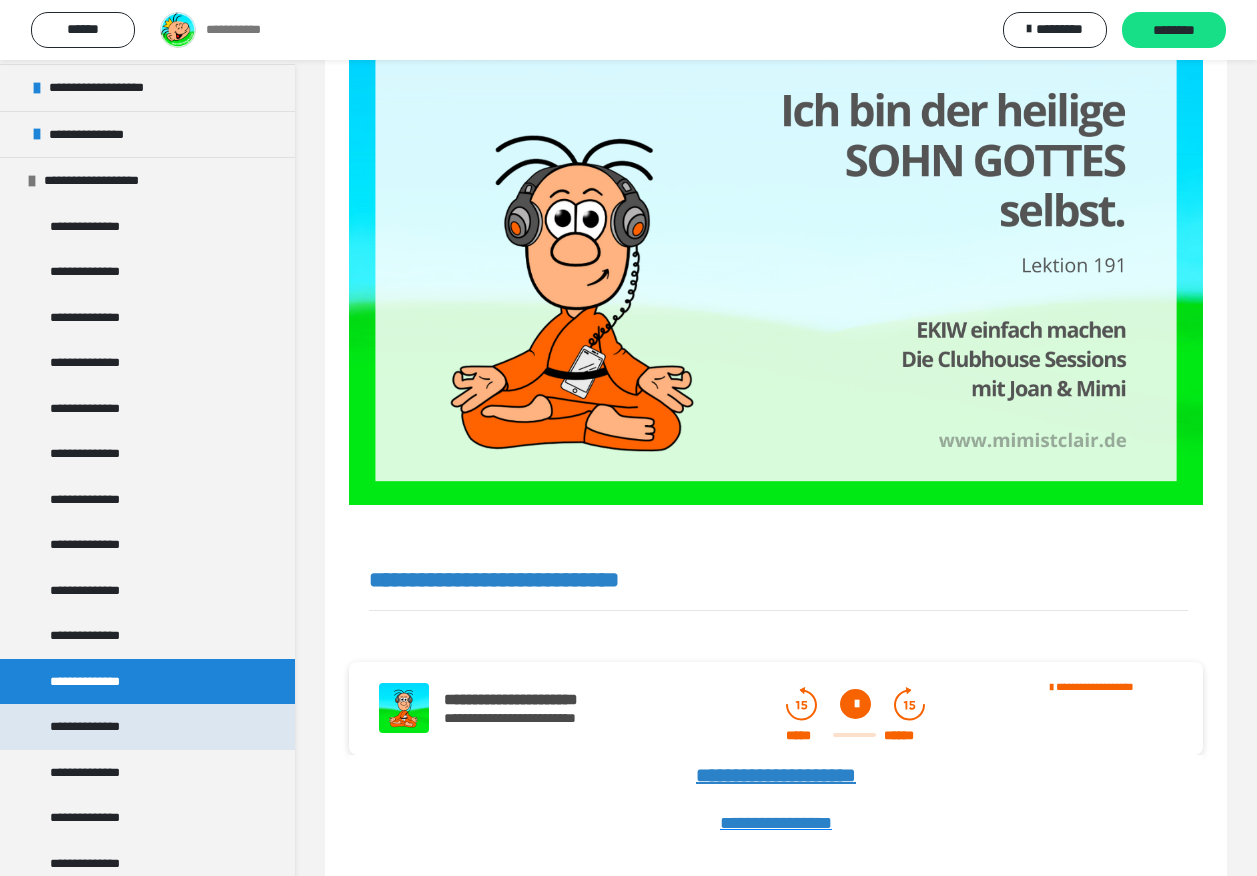 click on "**********" at bounding box center [147, 727] 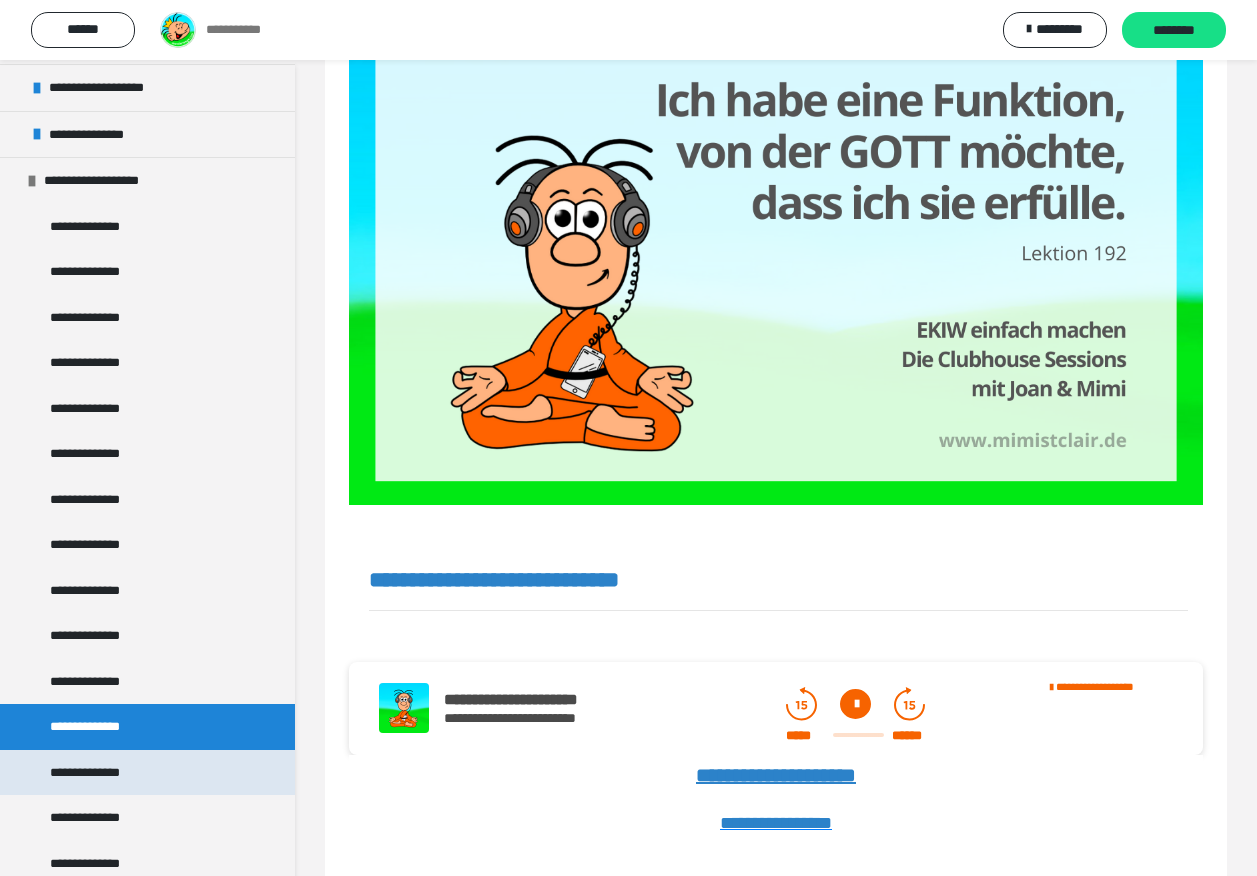 click on "**********" at bounding box center [147, 773] 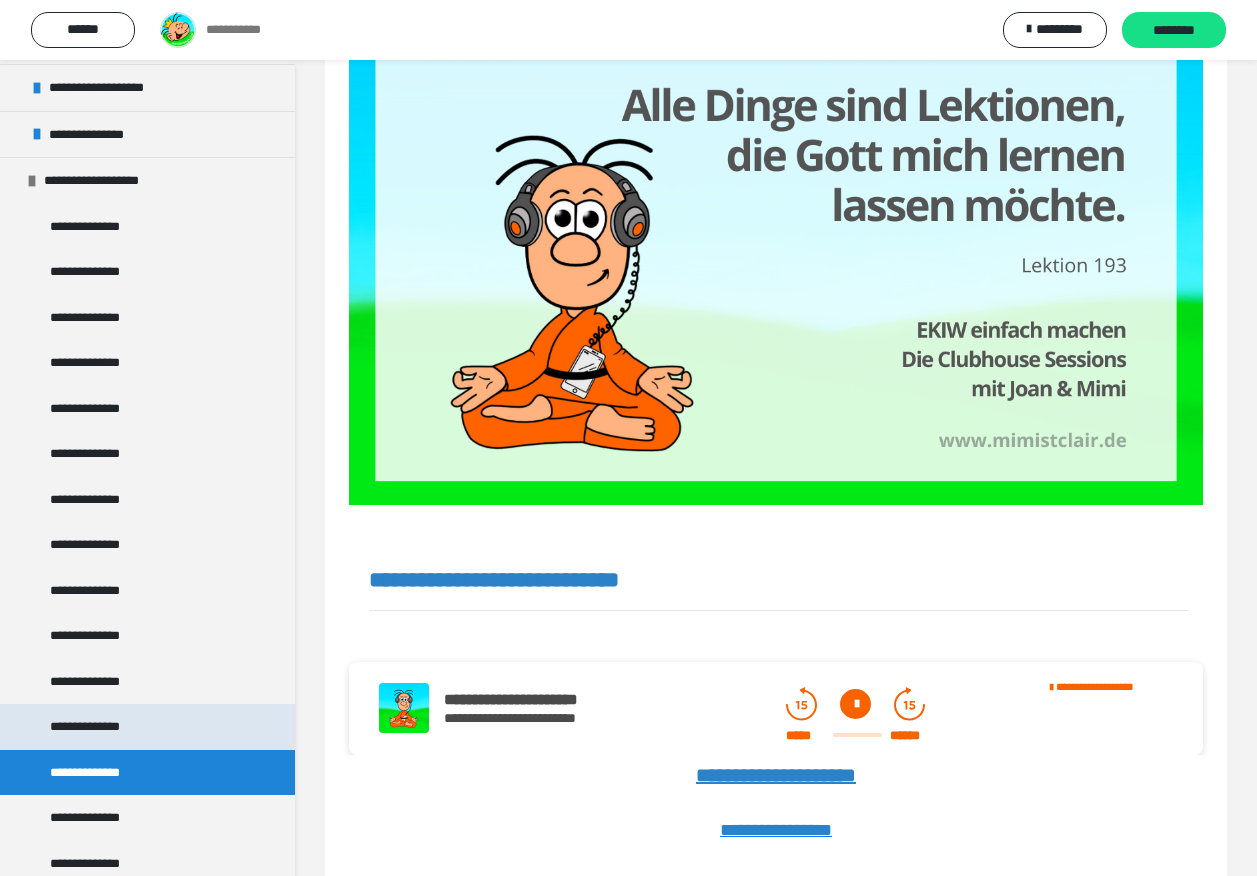 click on "**********" at bounding box center [147, 727] 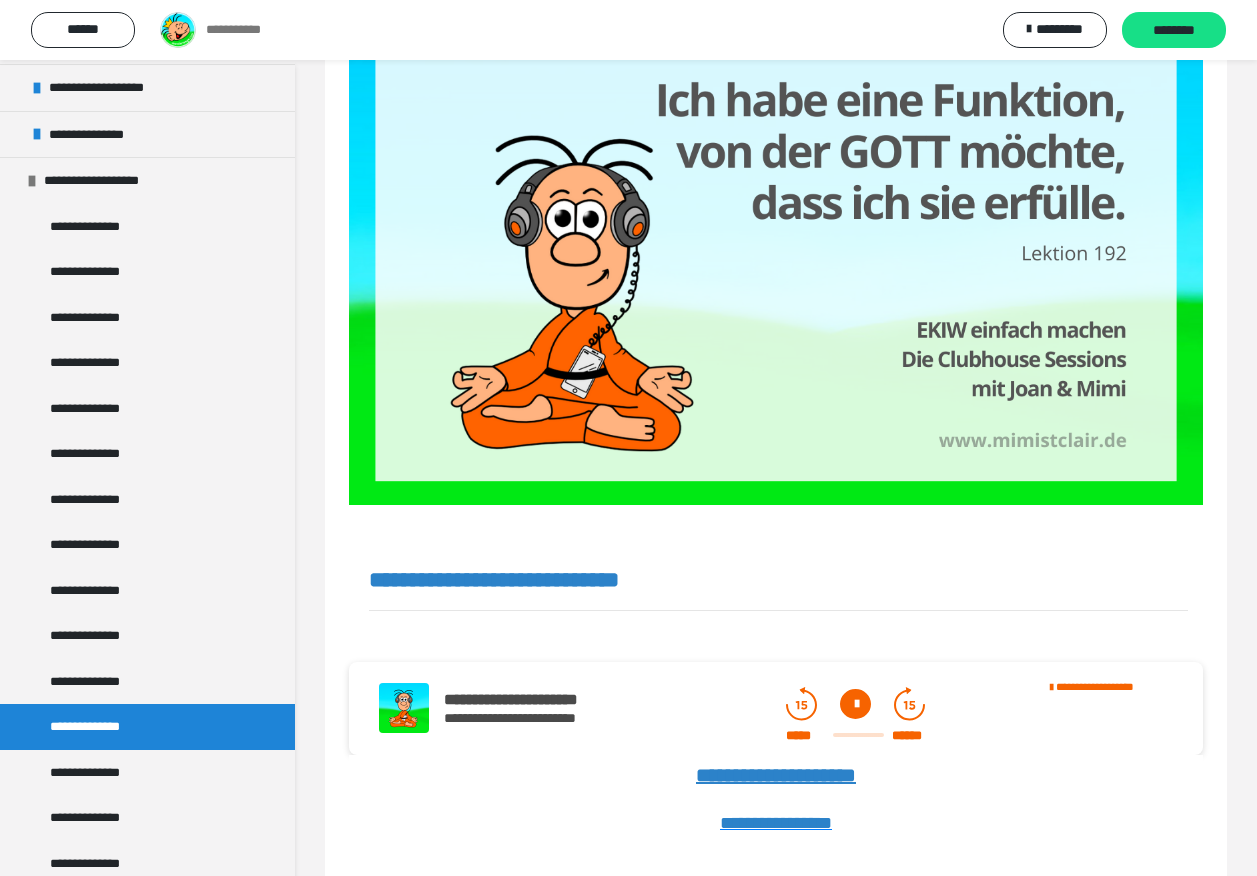click at bounding box center [855, 704] 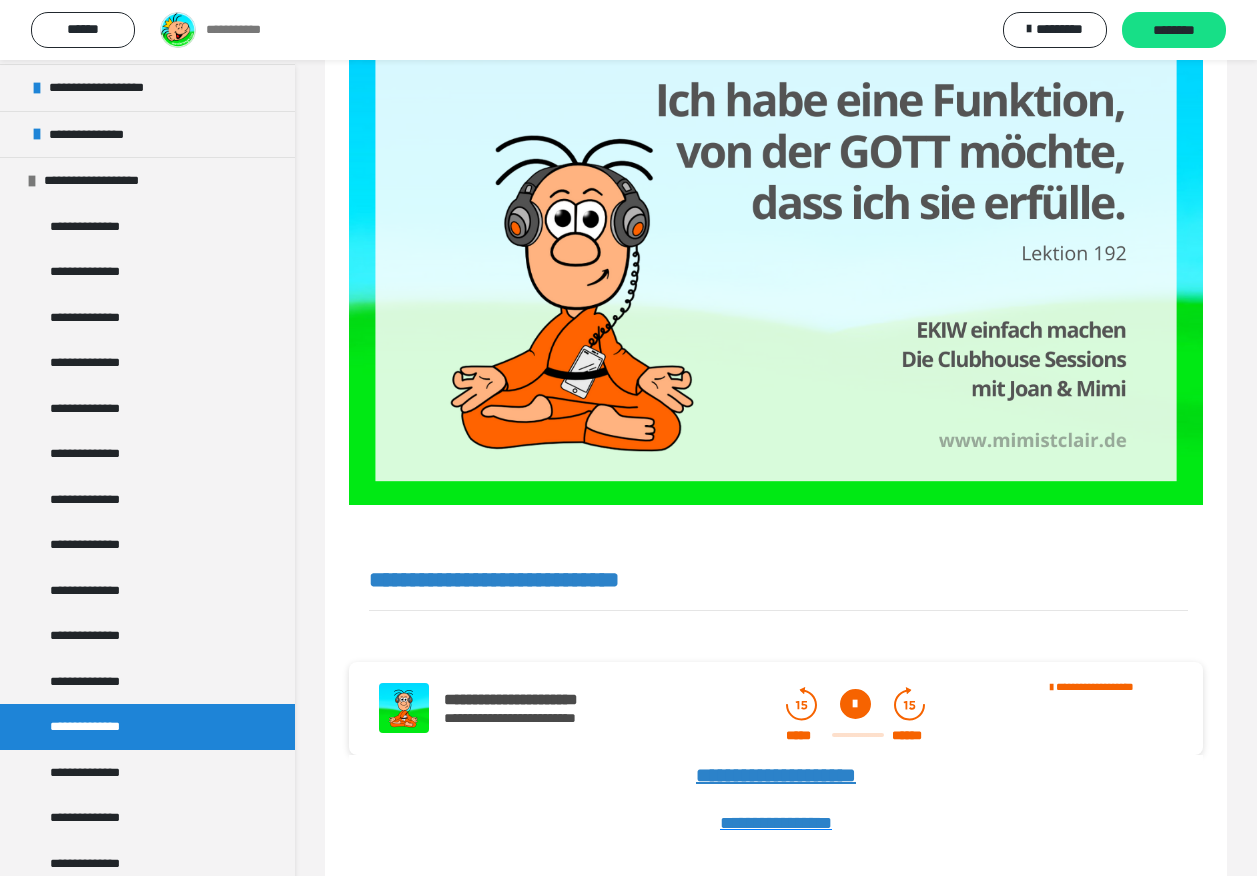 click at bounding box center (858, 735) 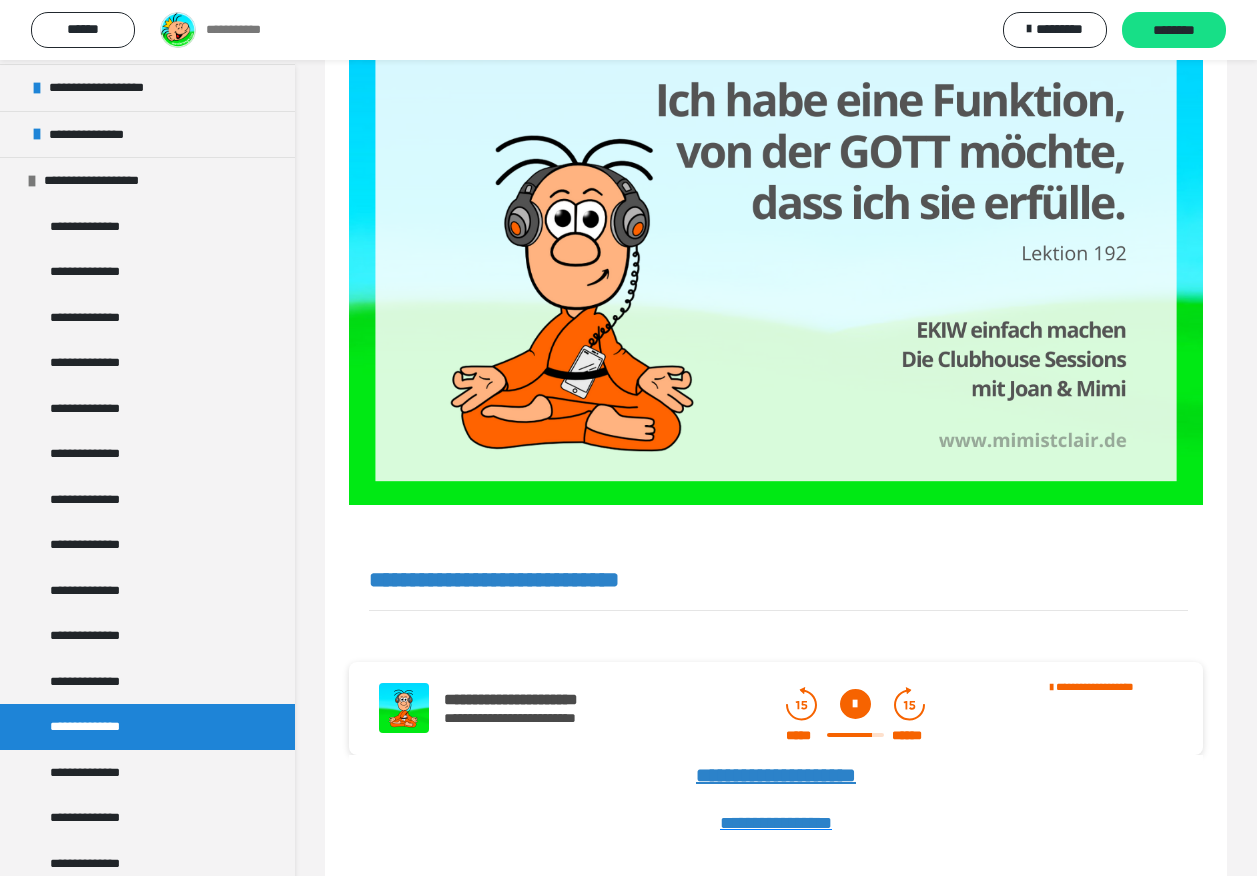 click at bounding box center (855, 735) 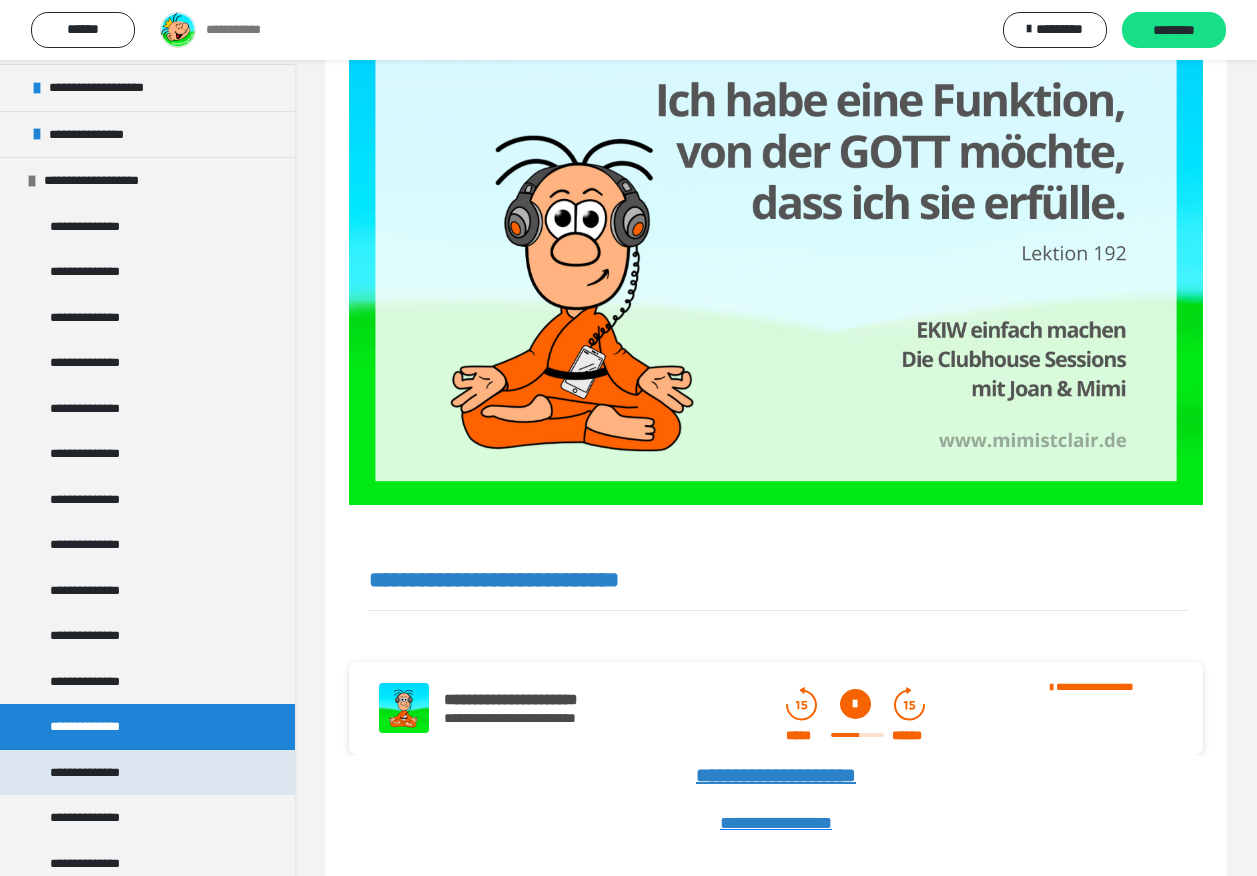 click on "**********" at bounding box center [147, 773] 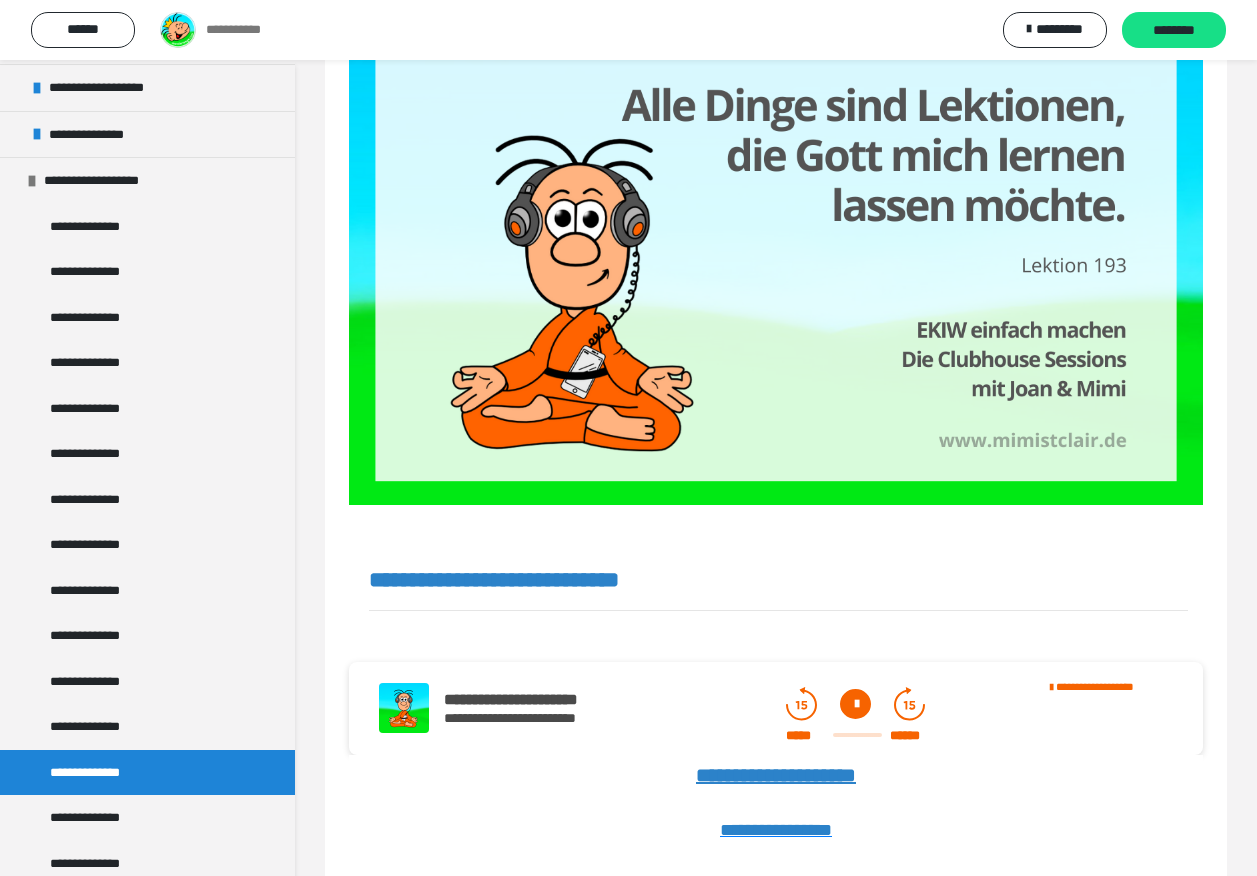 click at bounding box center [855, 704] 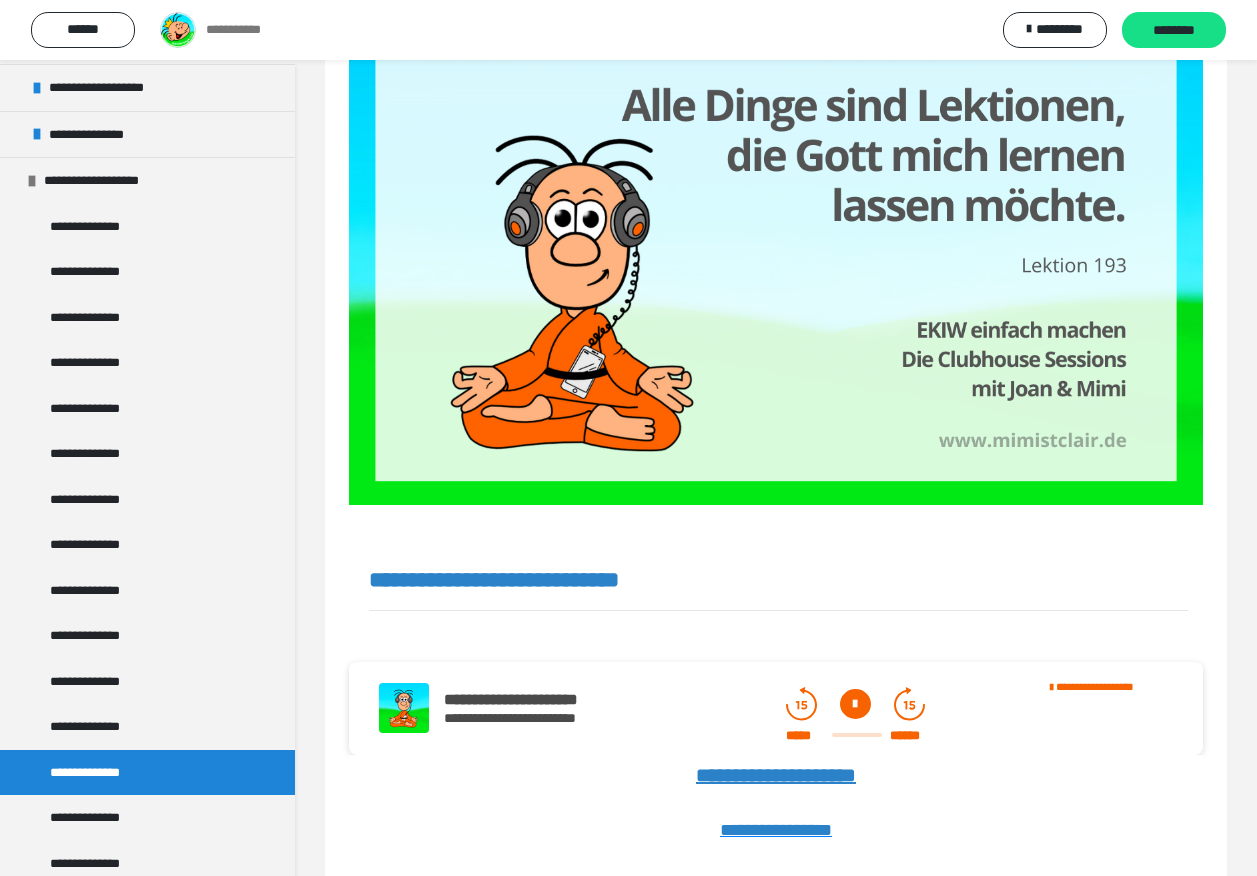 click at bounding box center [857, 735] 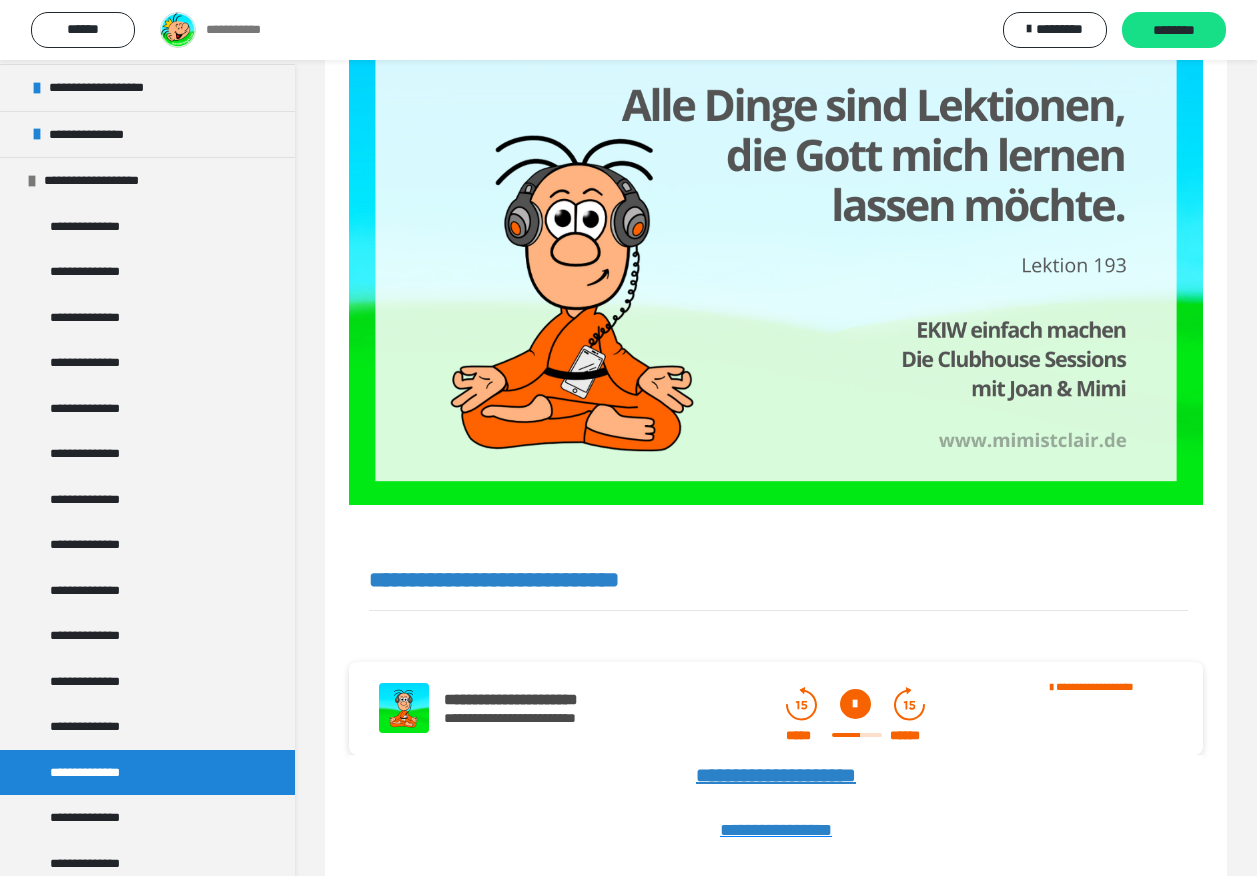 click at bounding box center (857, 735) 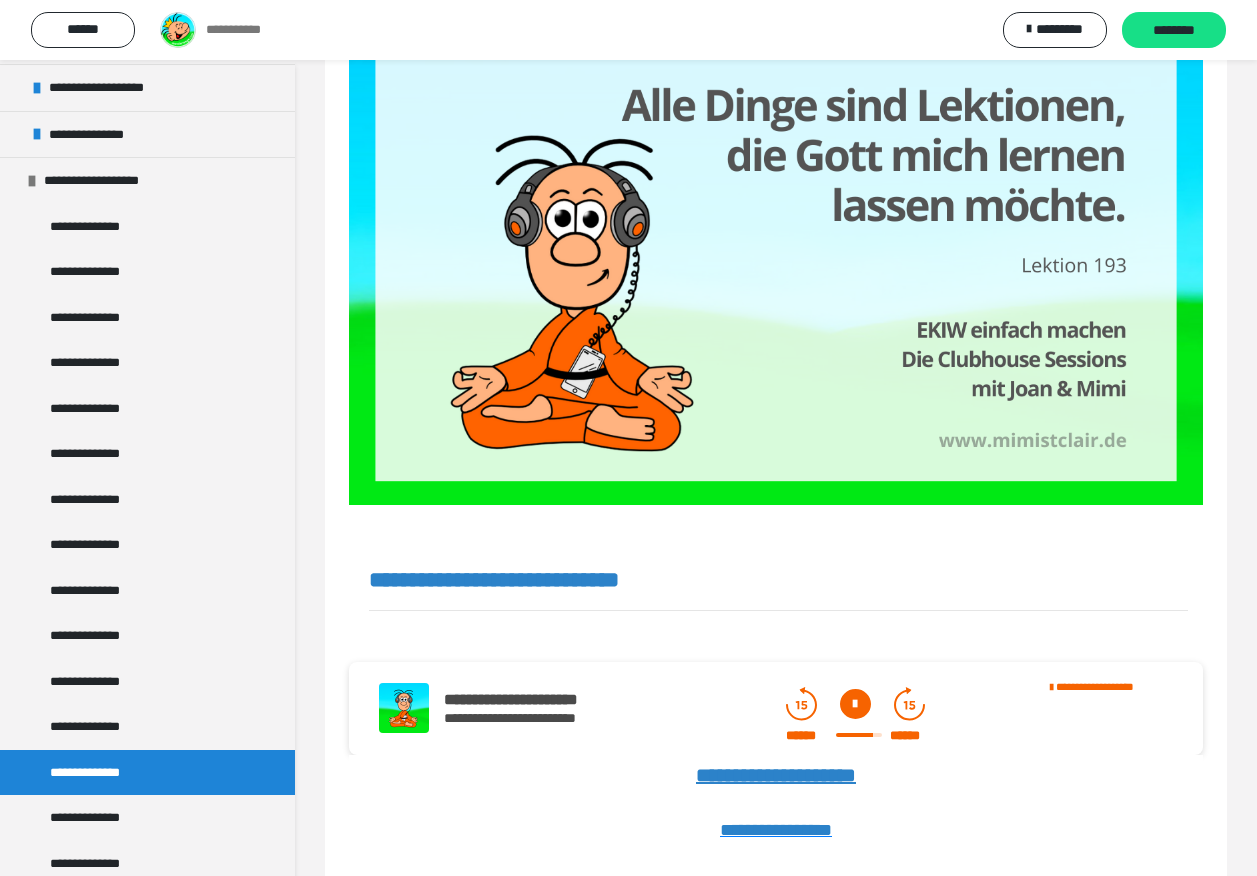 click on "****** ******" at bounding box center [855, 736] 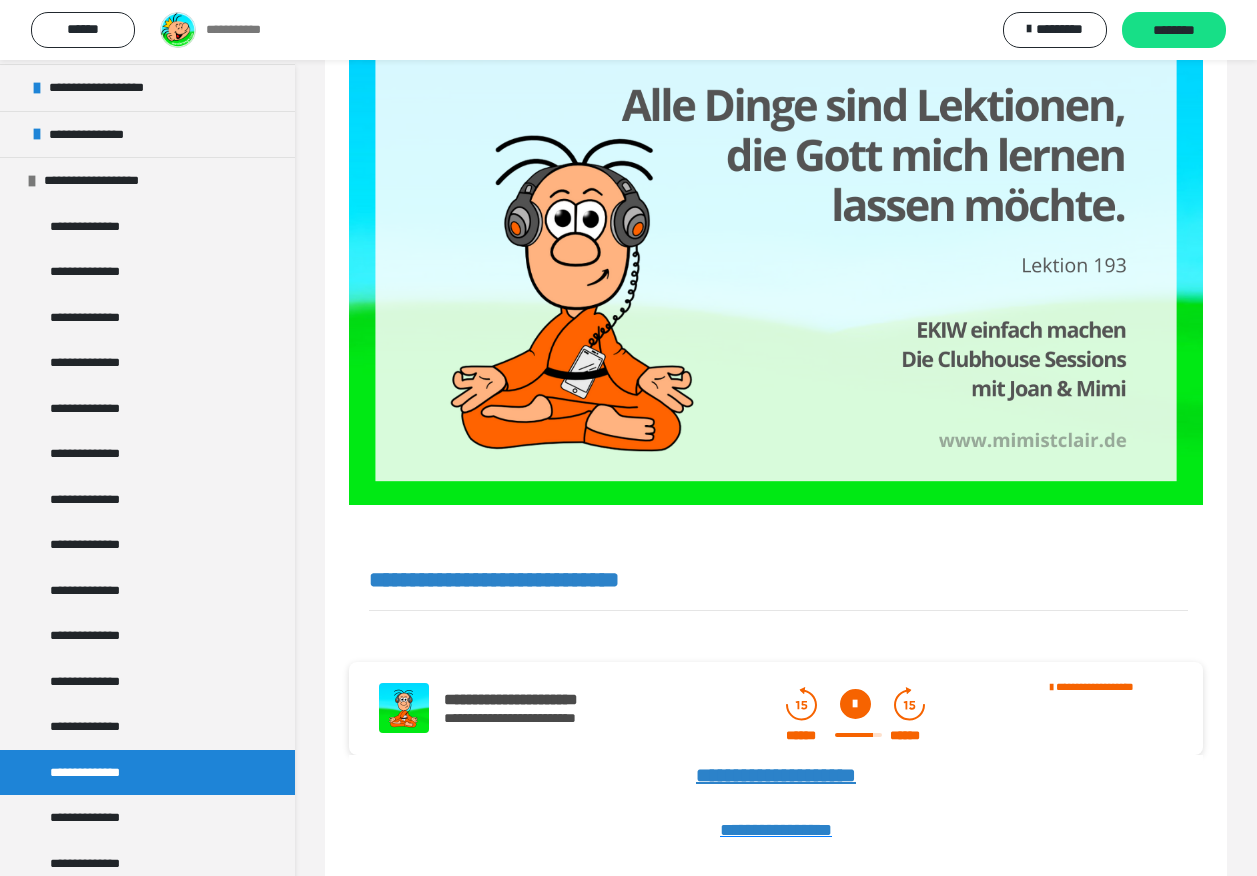 click on "****** ******" at bounding box center [855, 736] 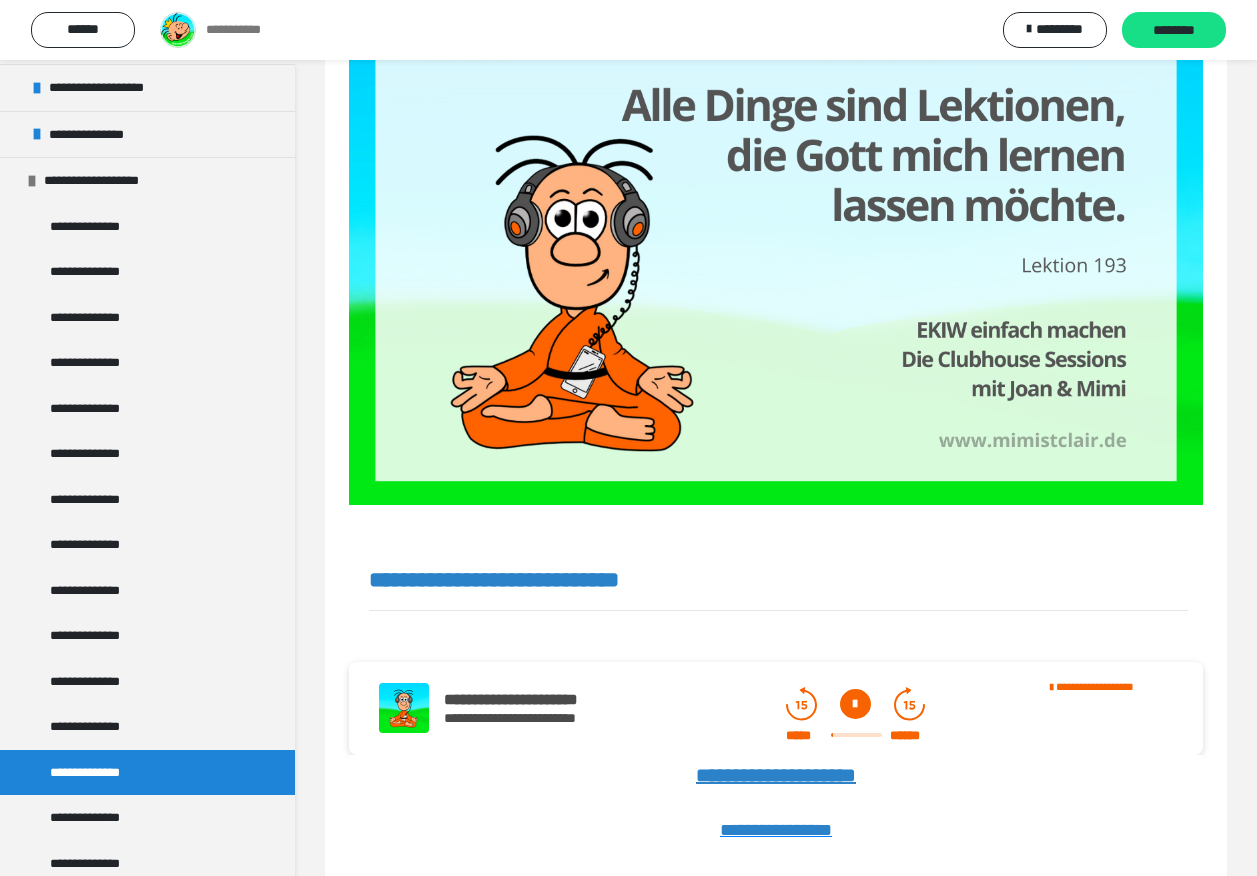 click 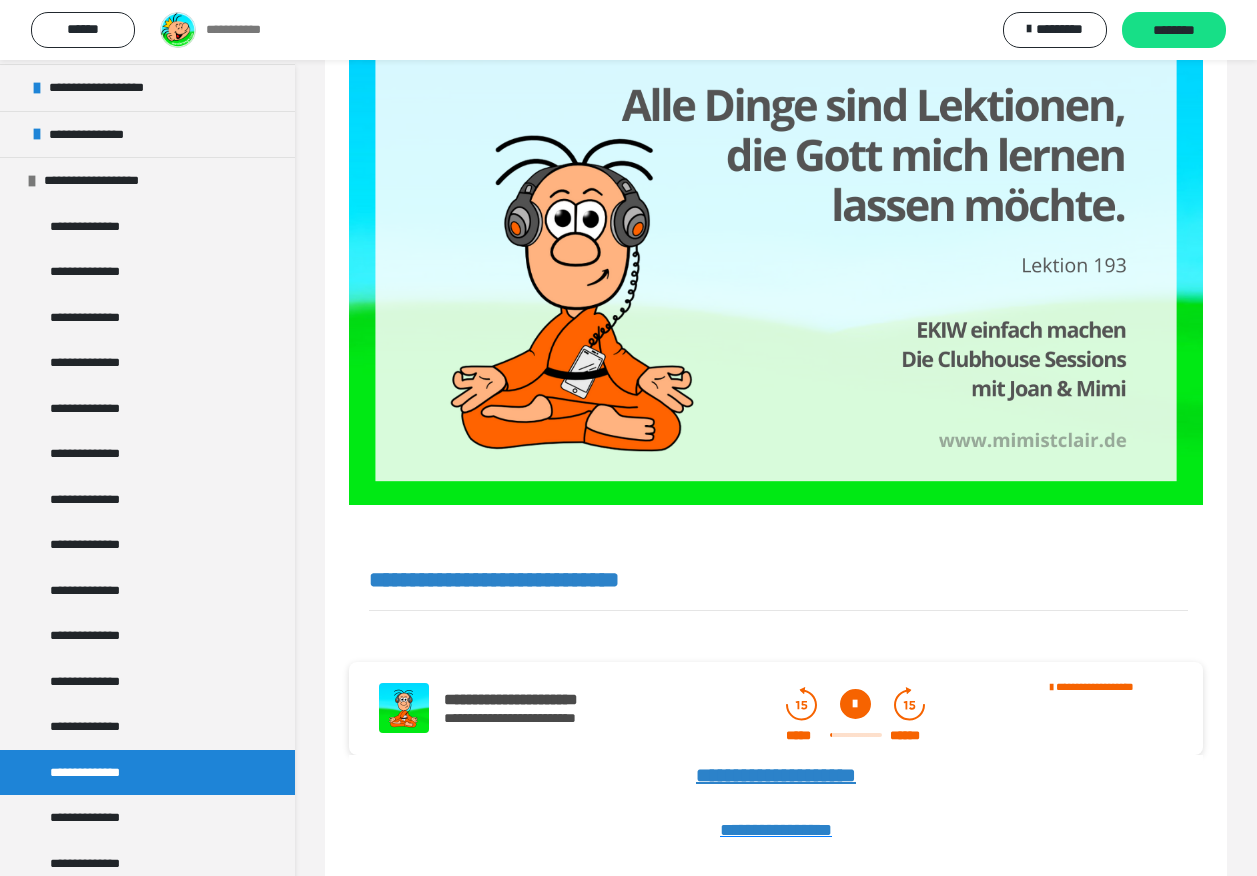 click 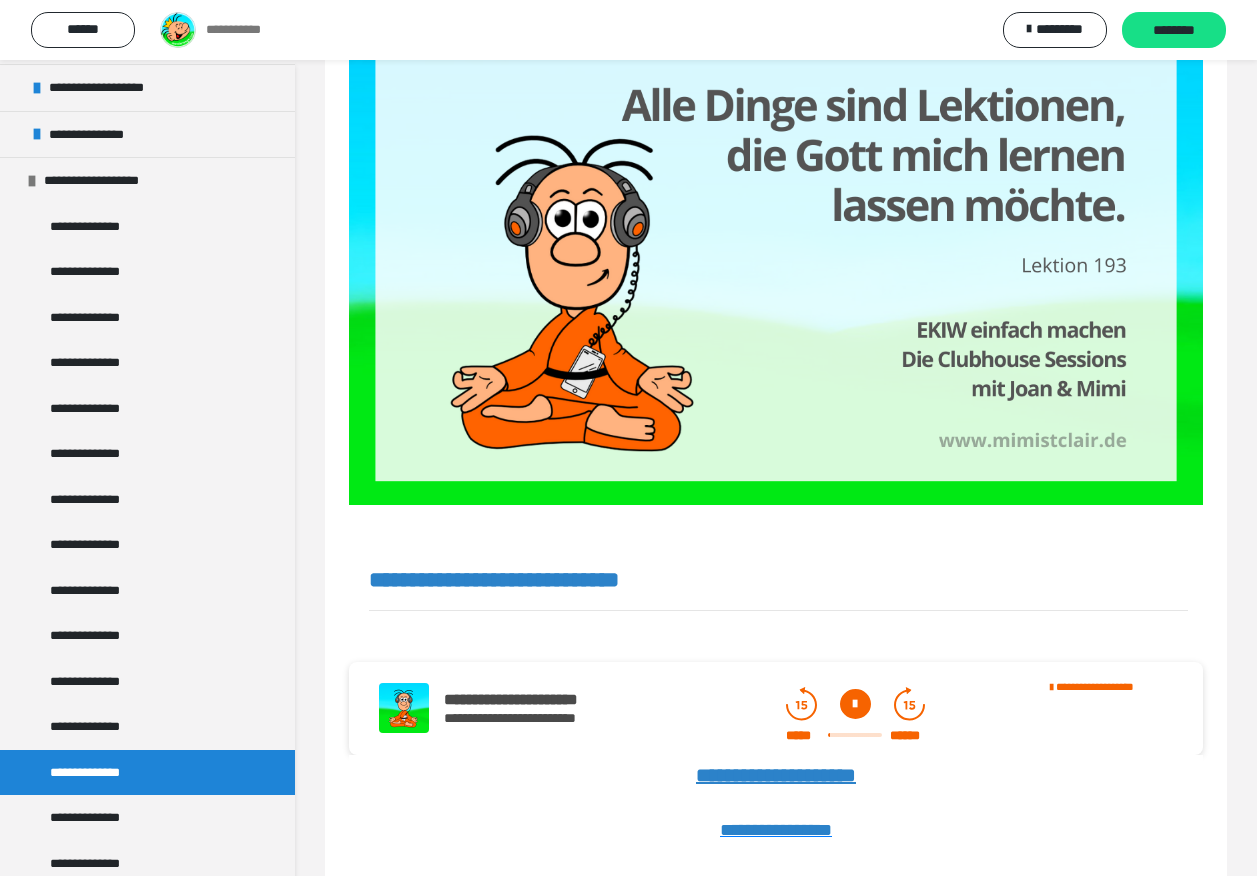 click 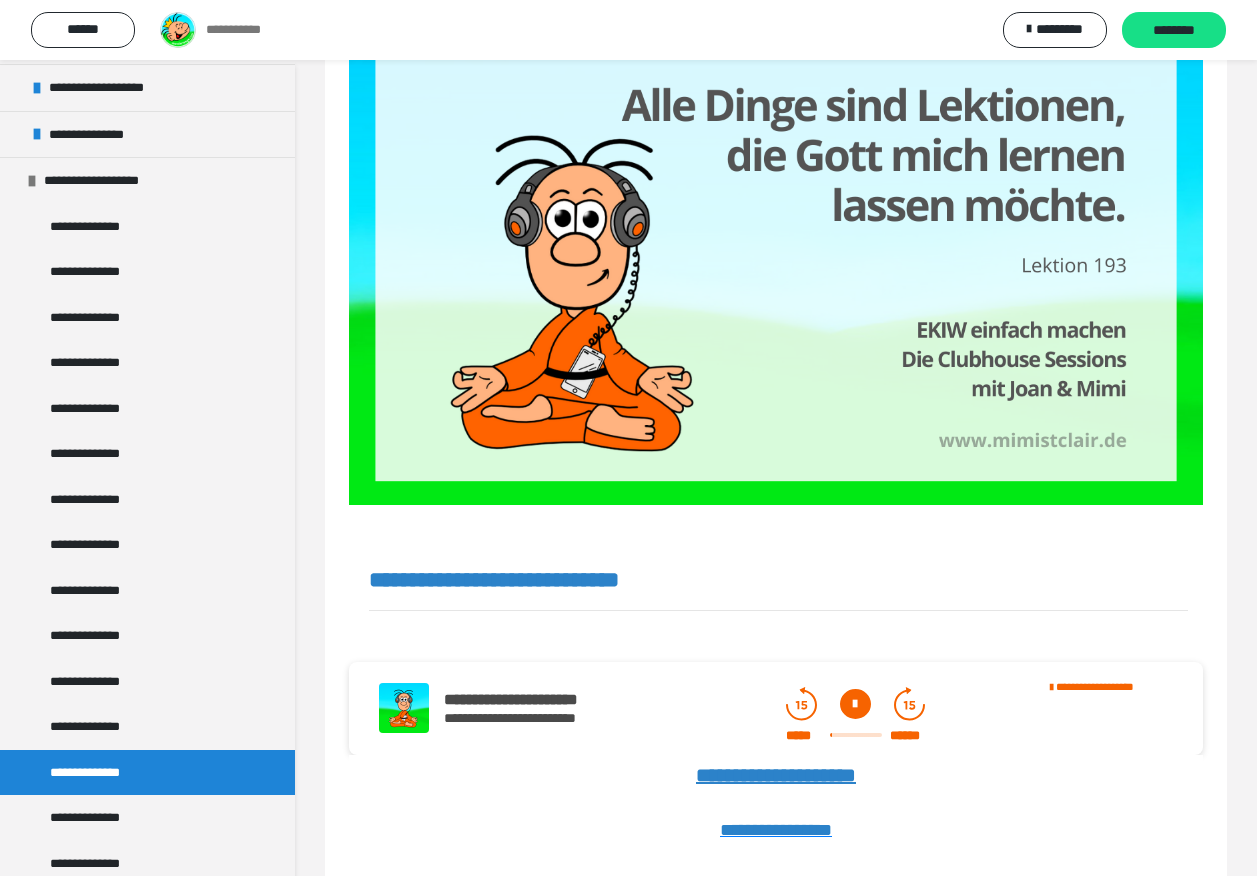 click 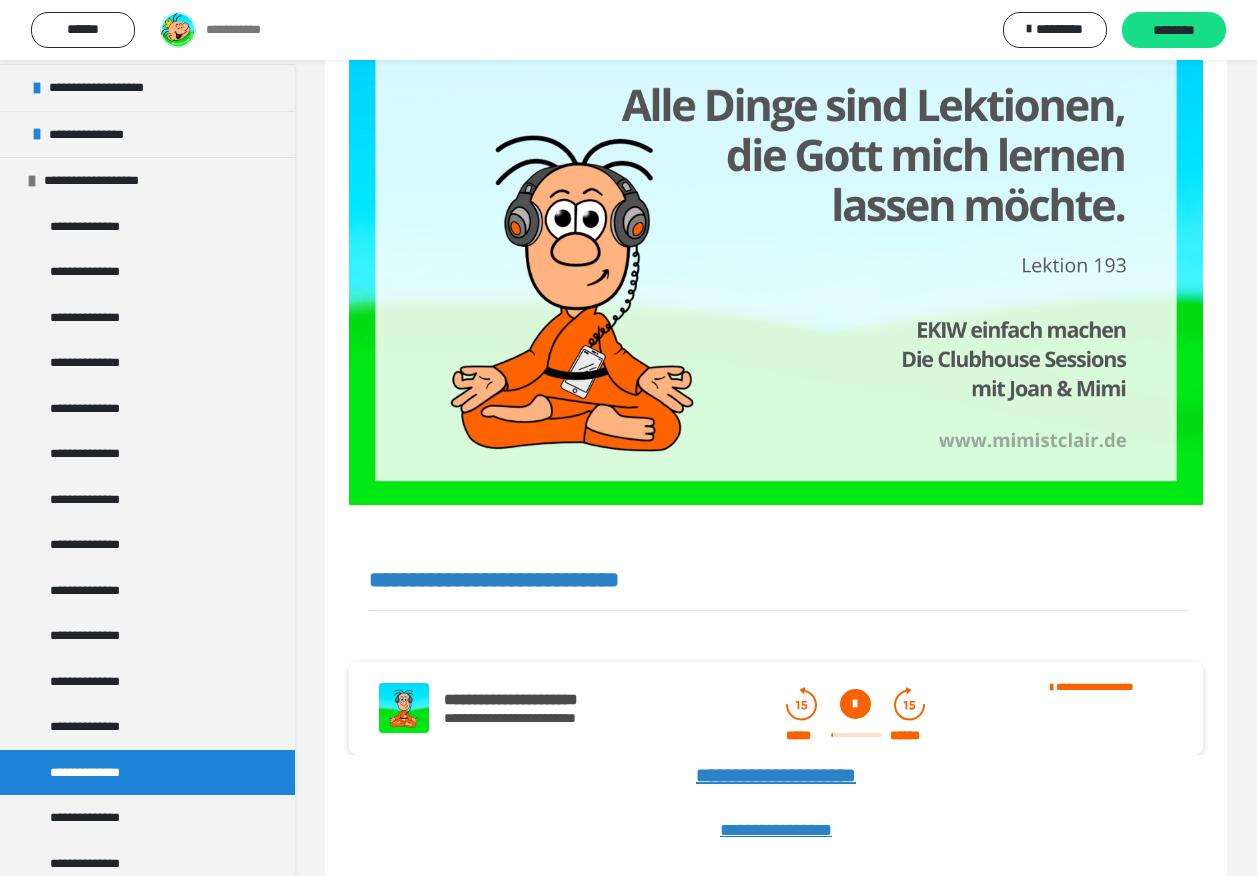 click 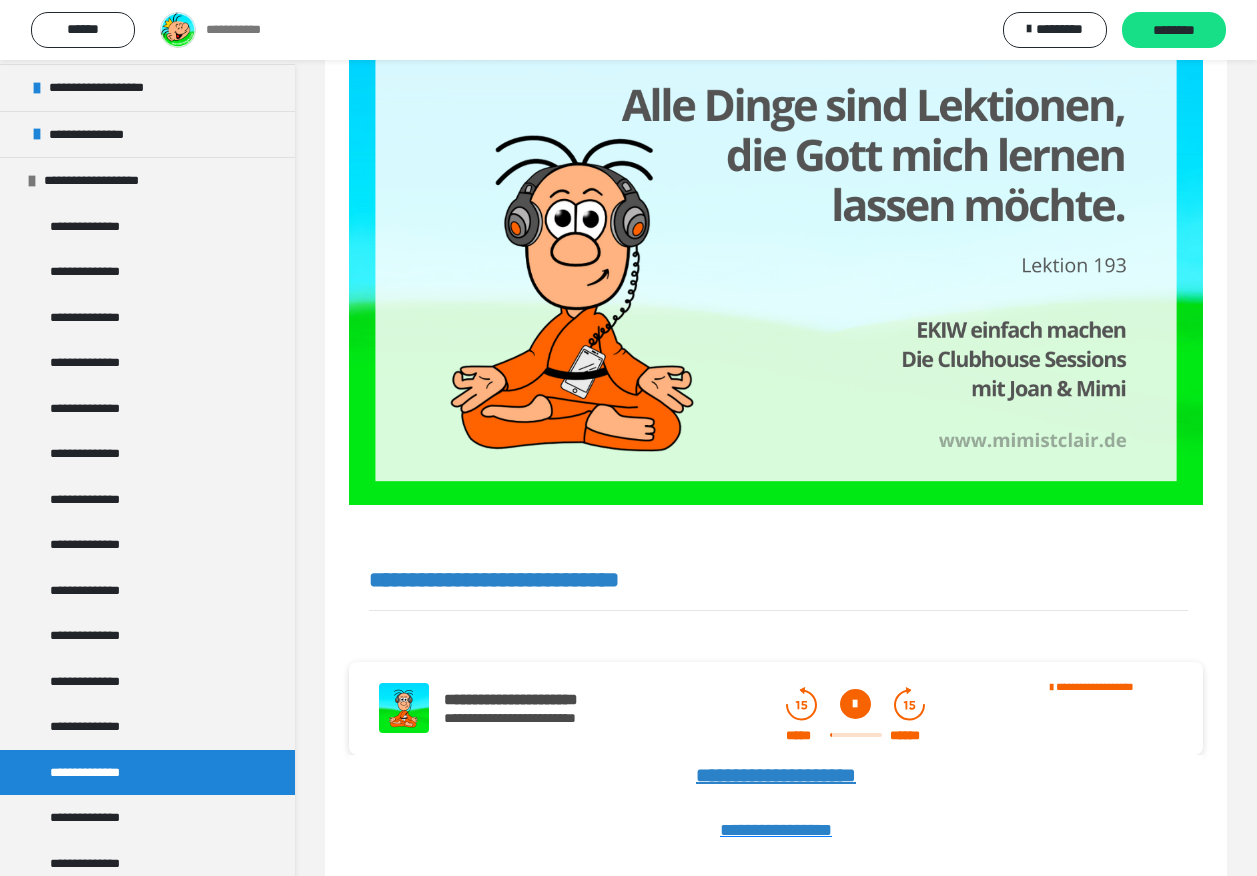 click 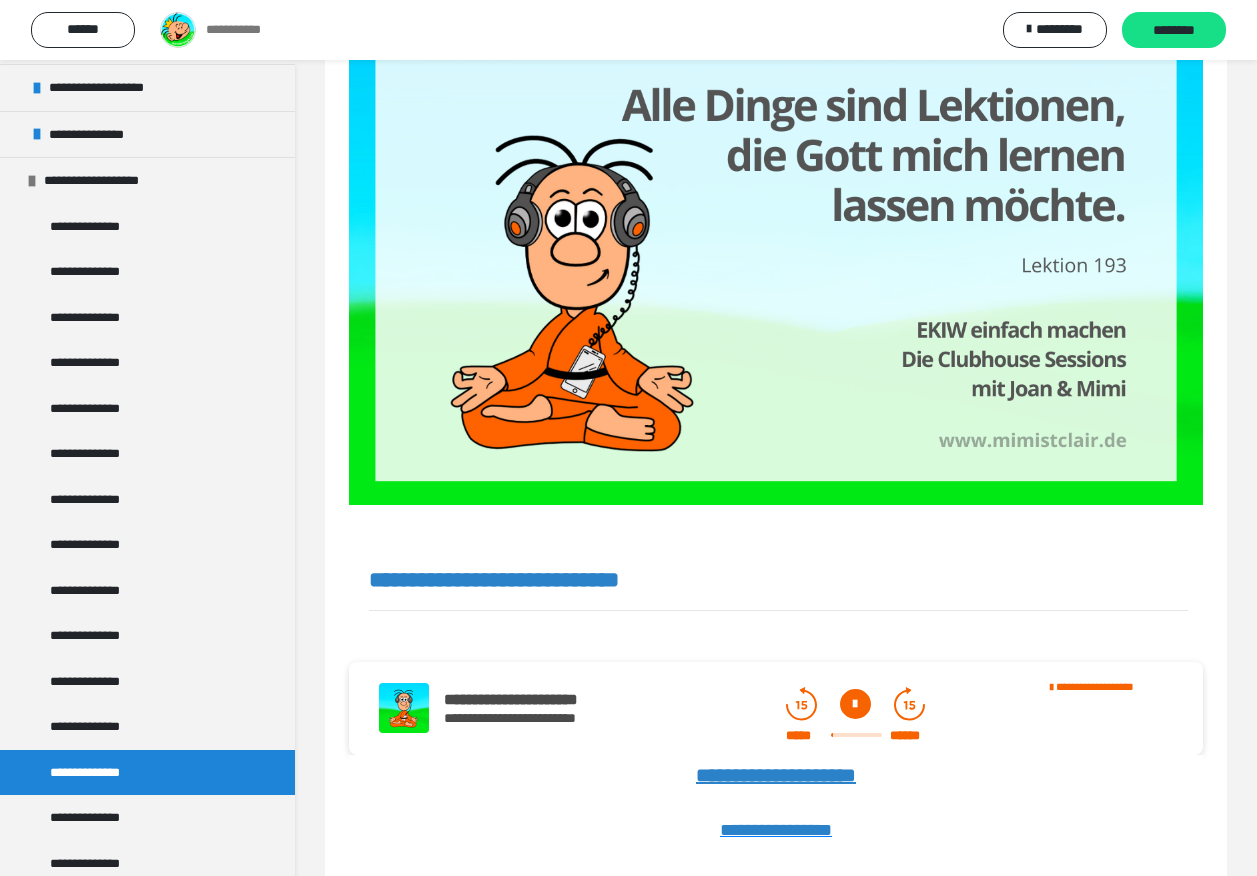 click 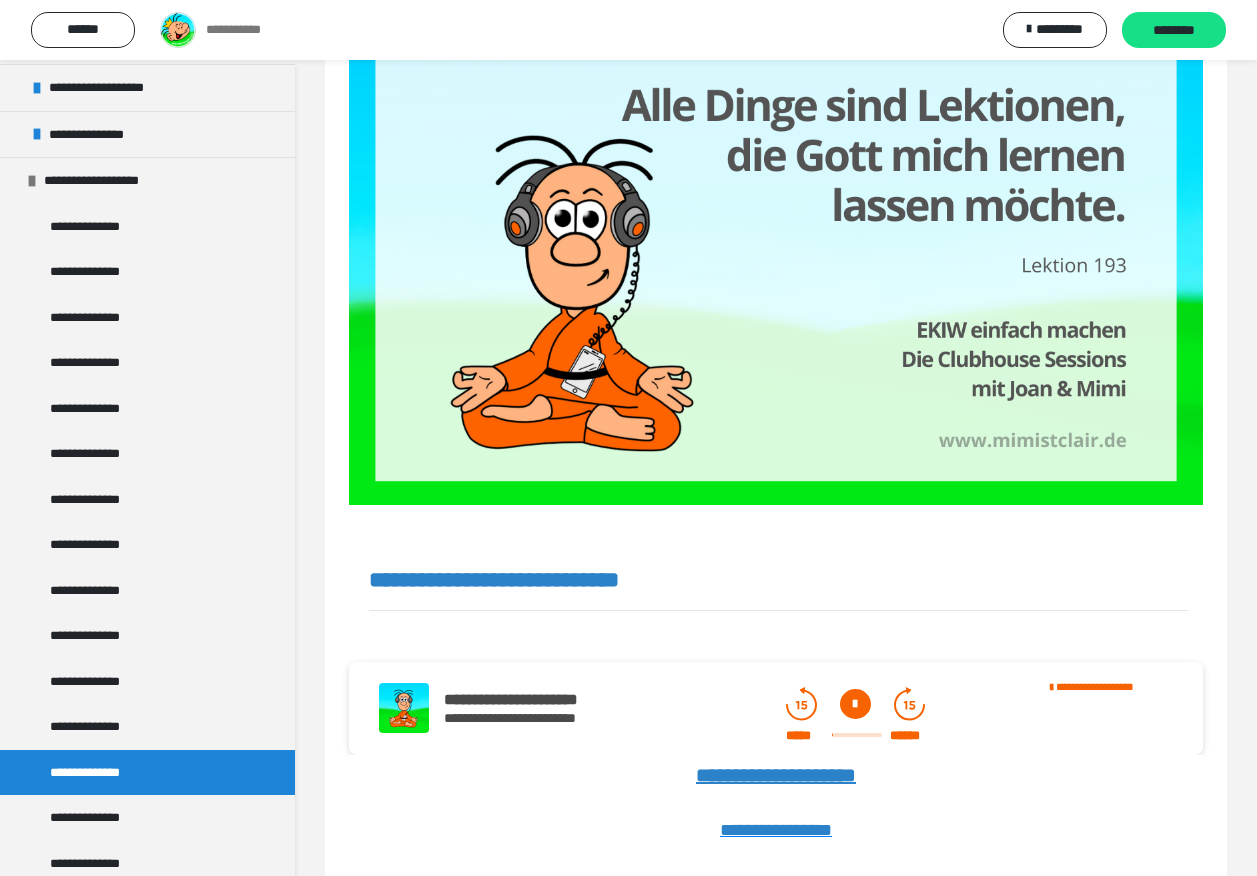 click 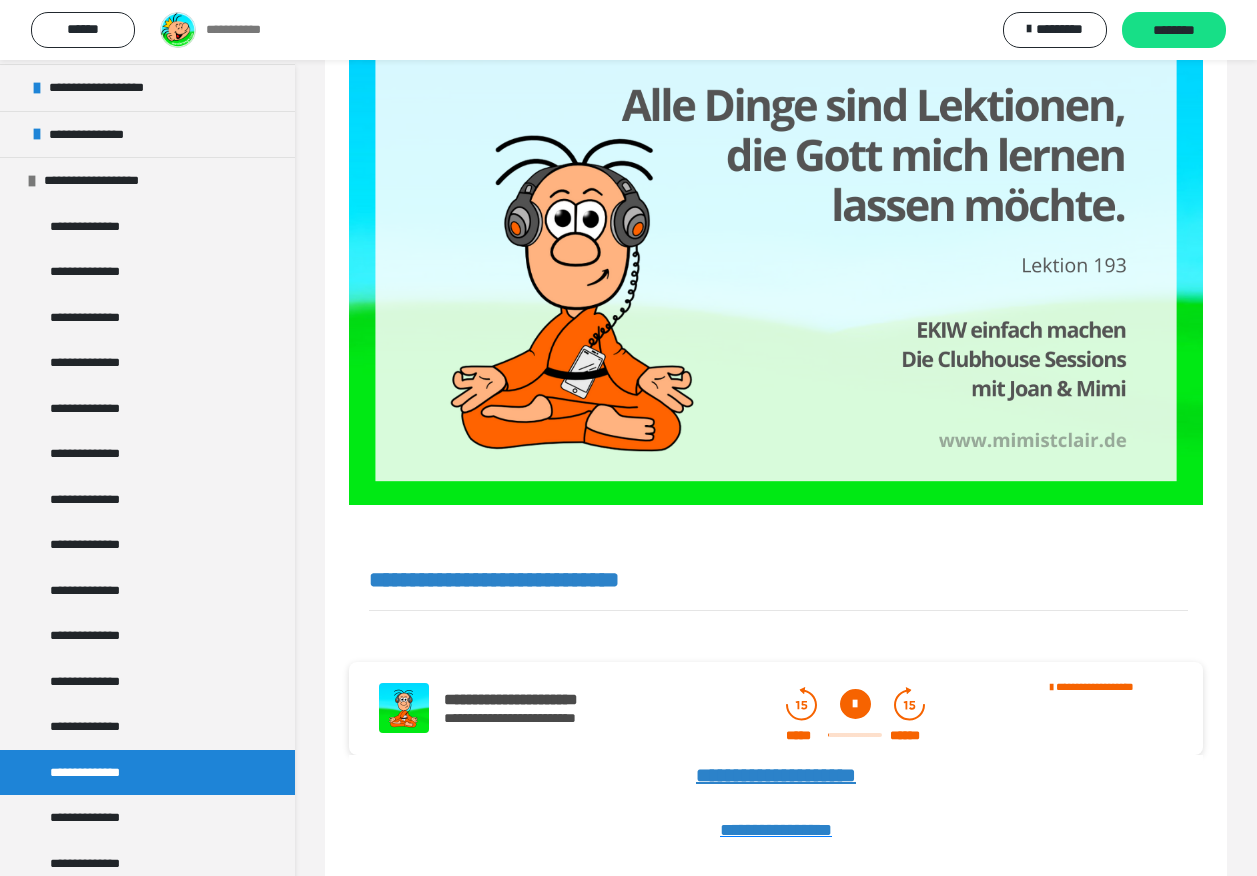 click 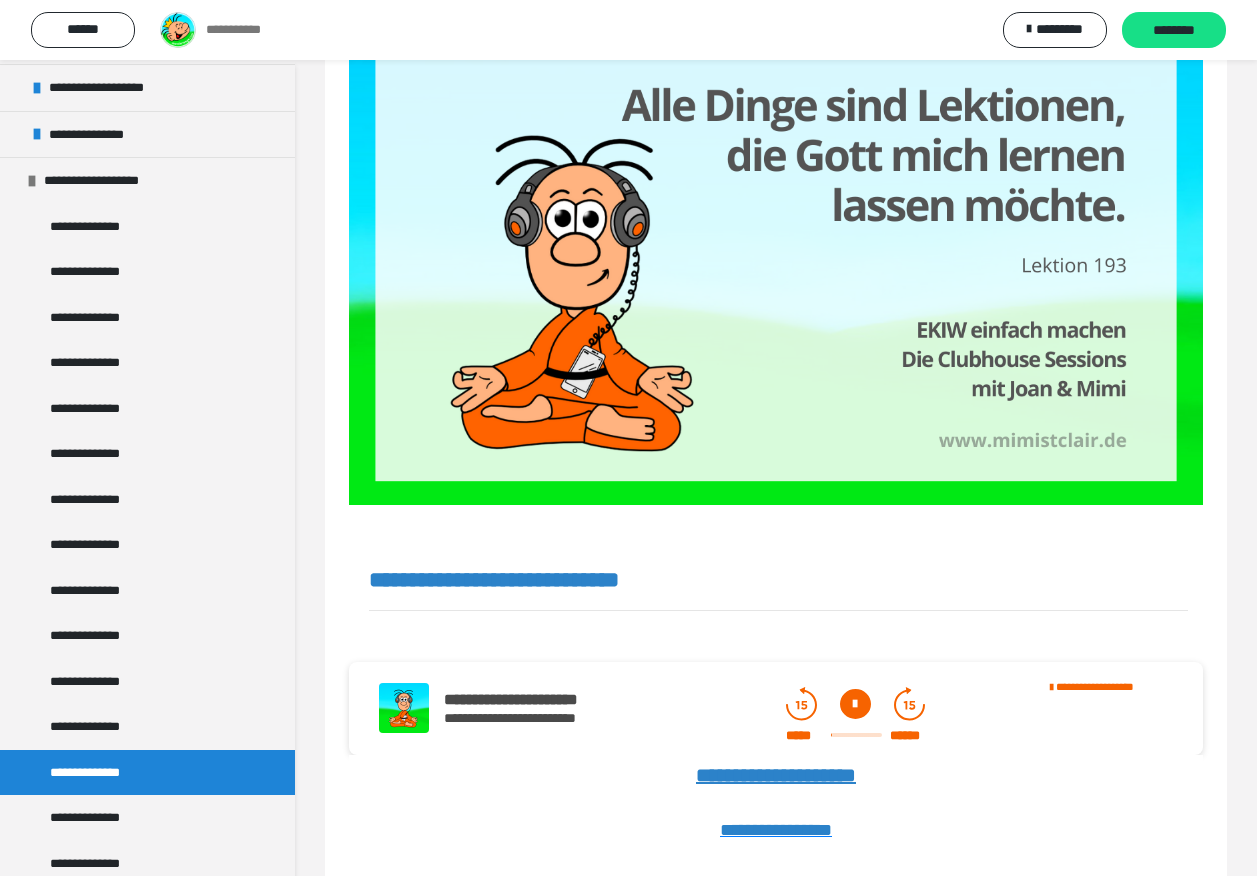 click 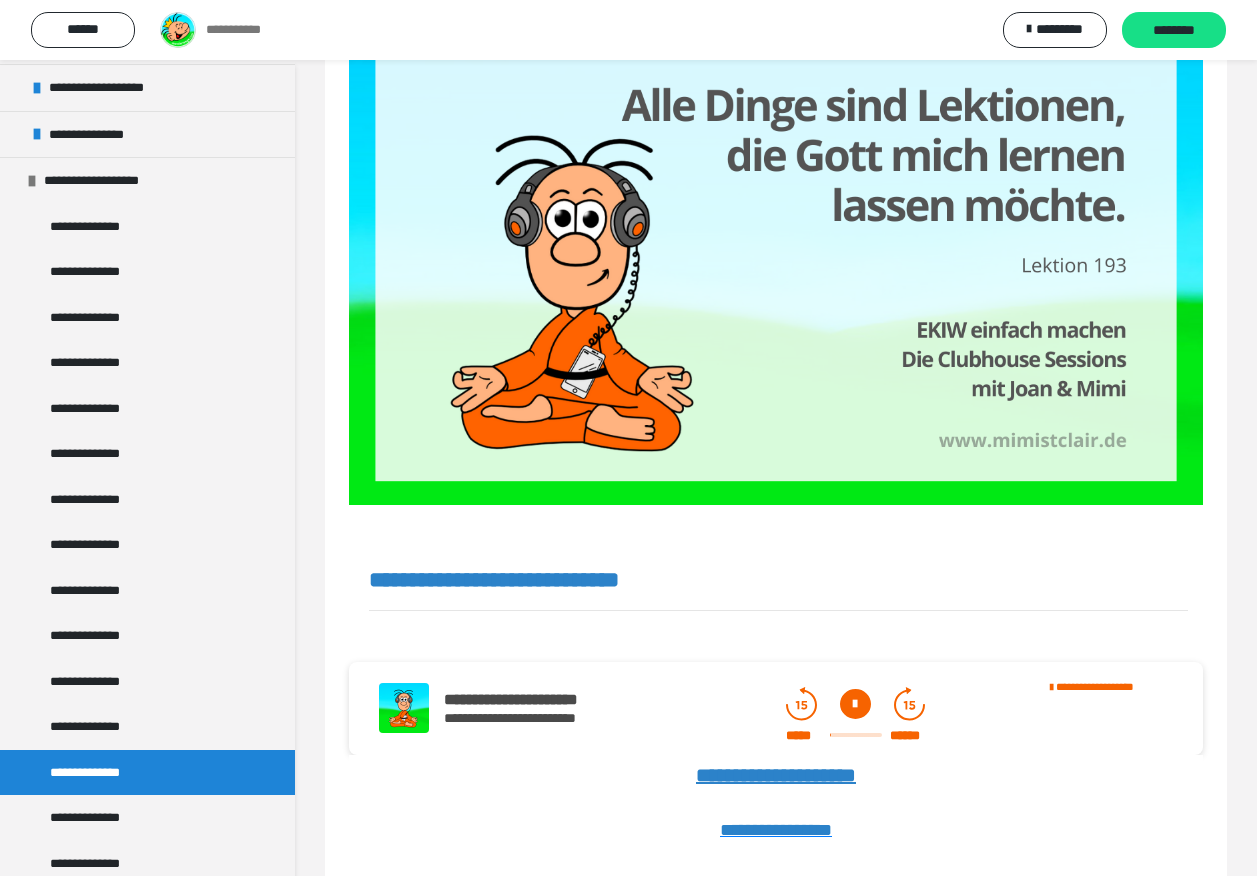click 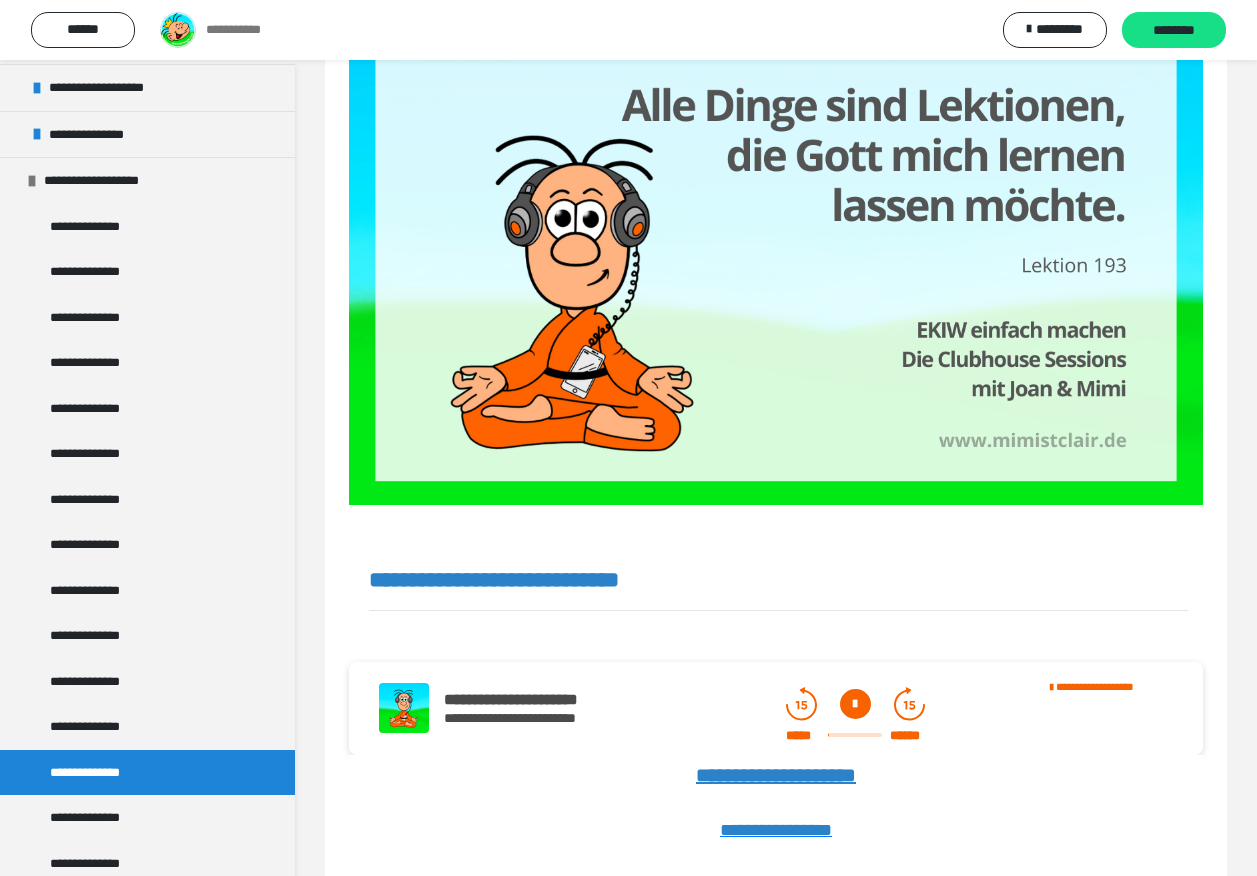 click 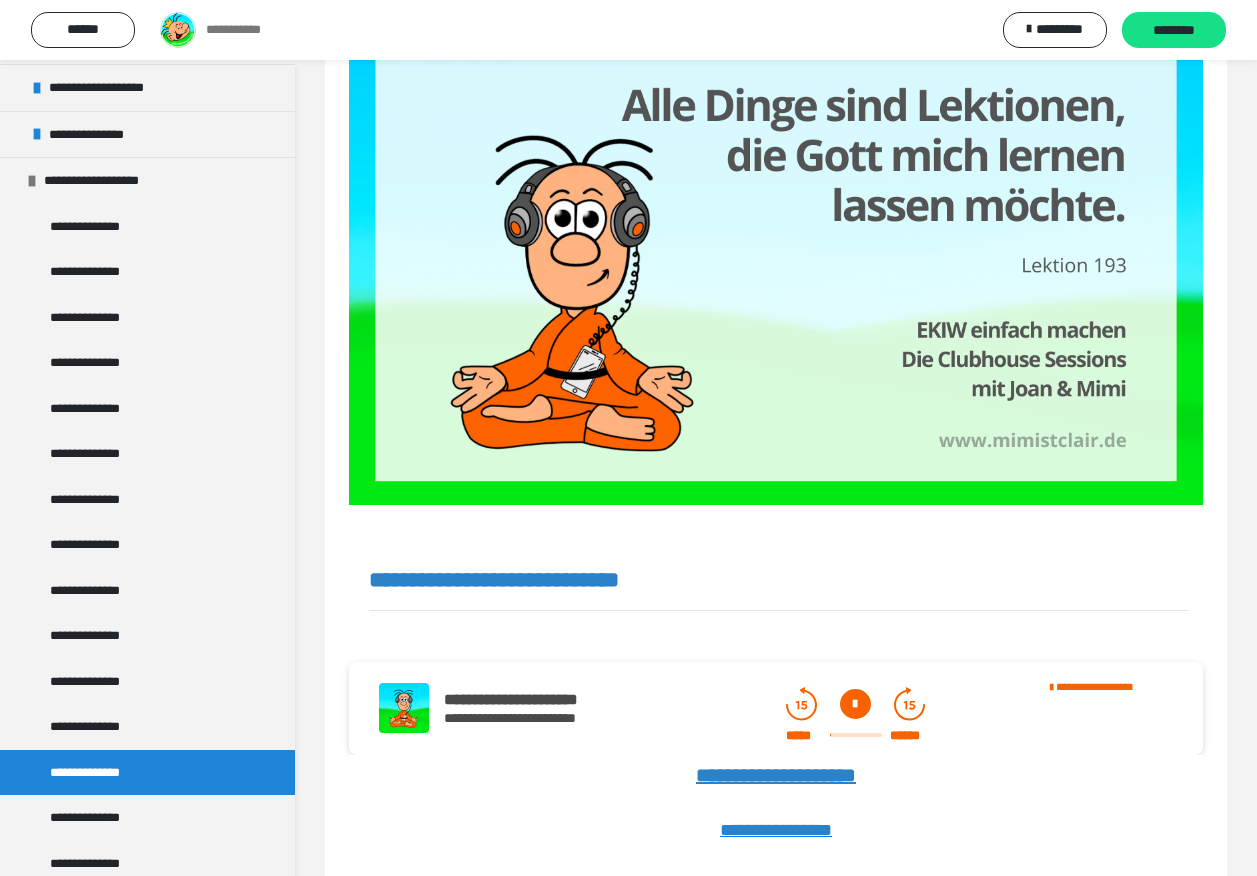 click 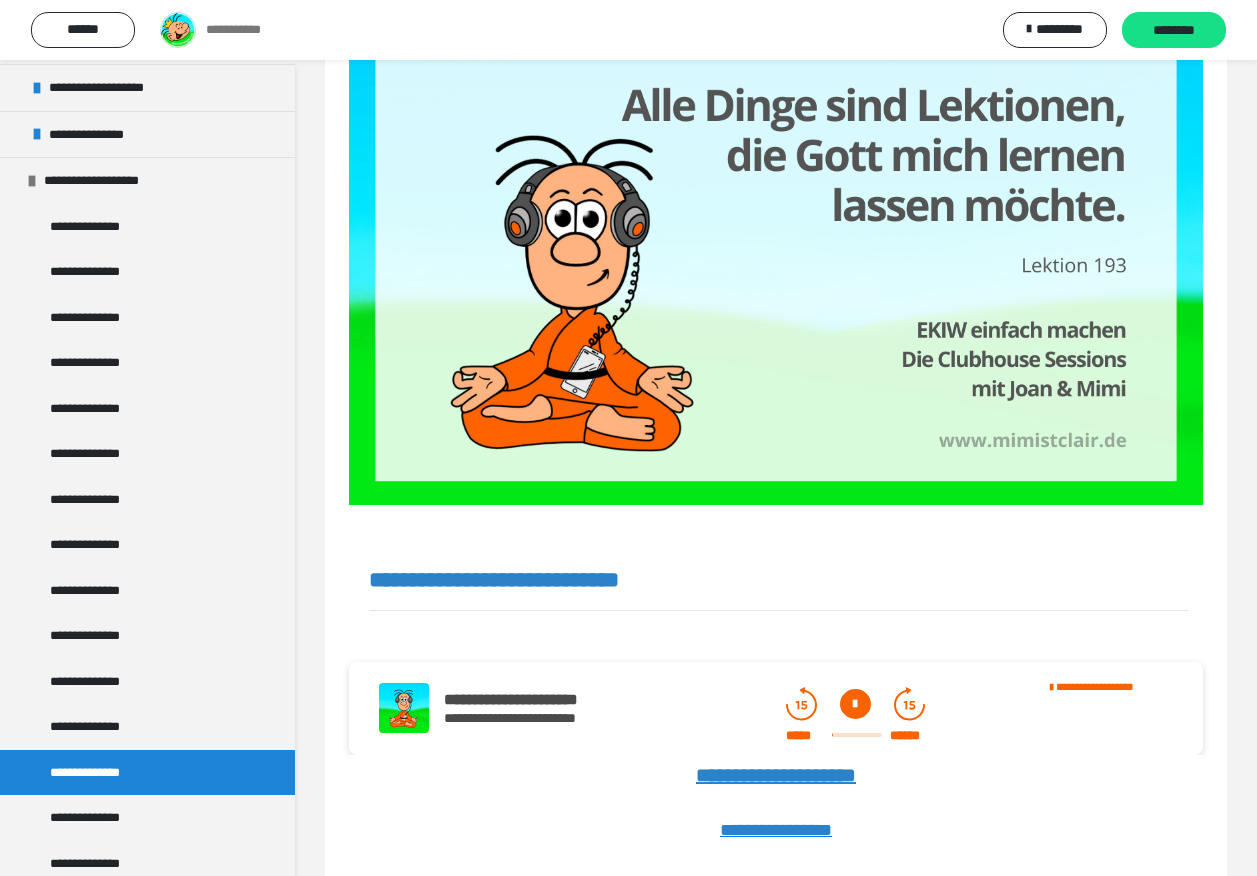 click 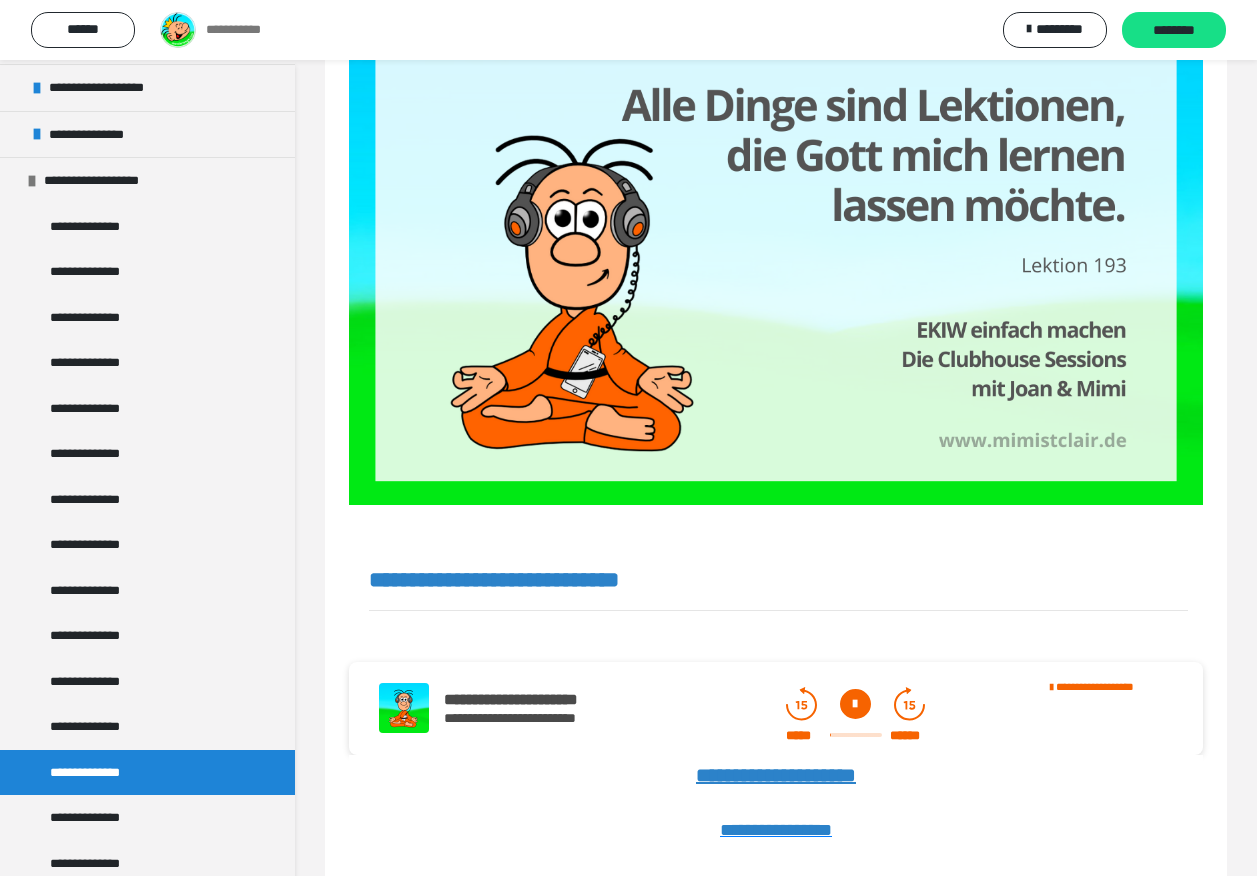 click 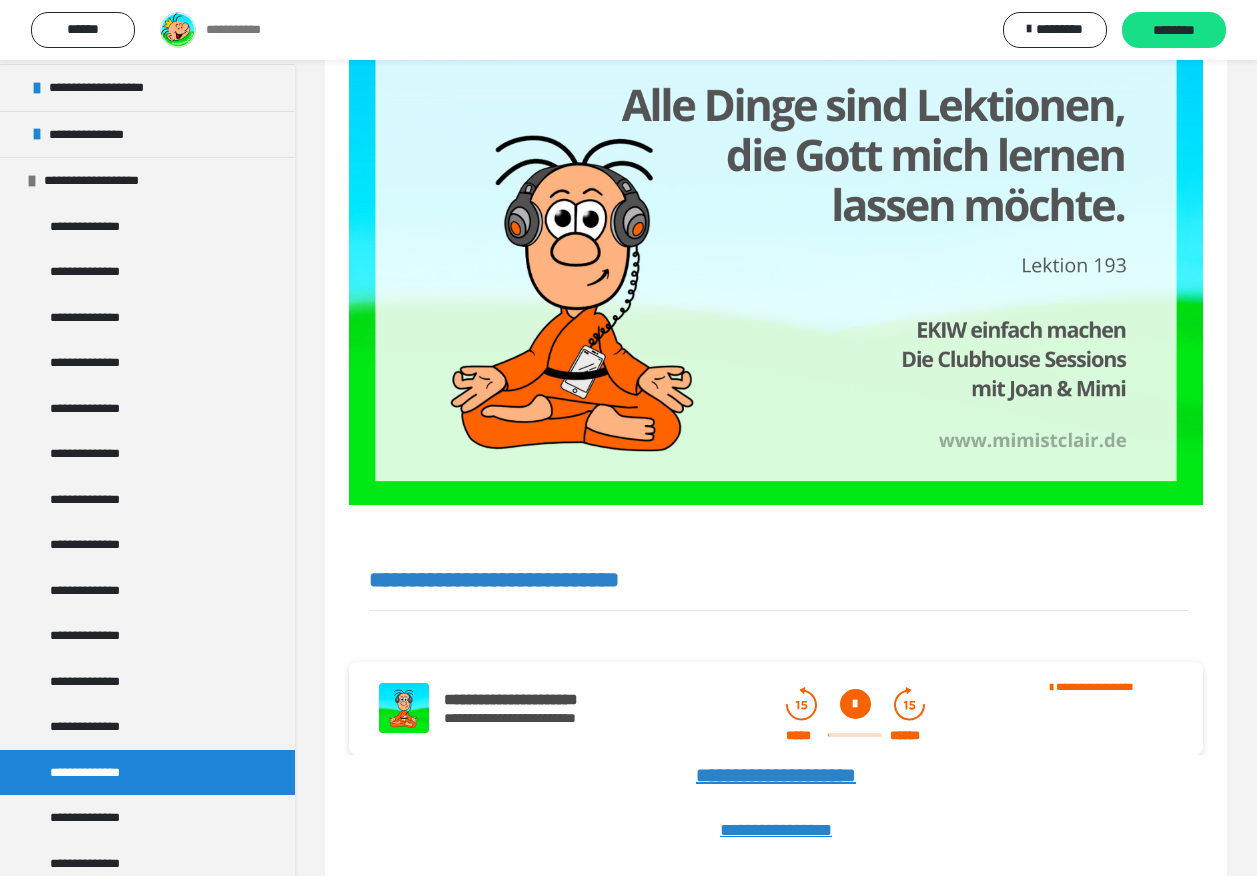 click 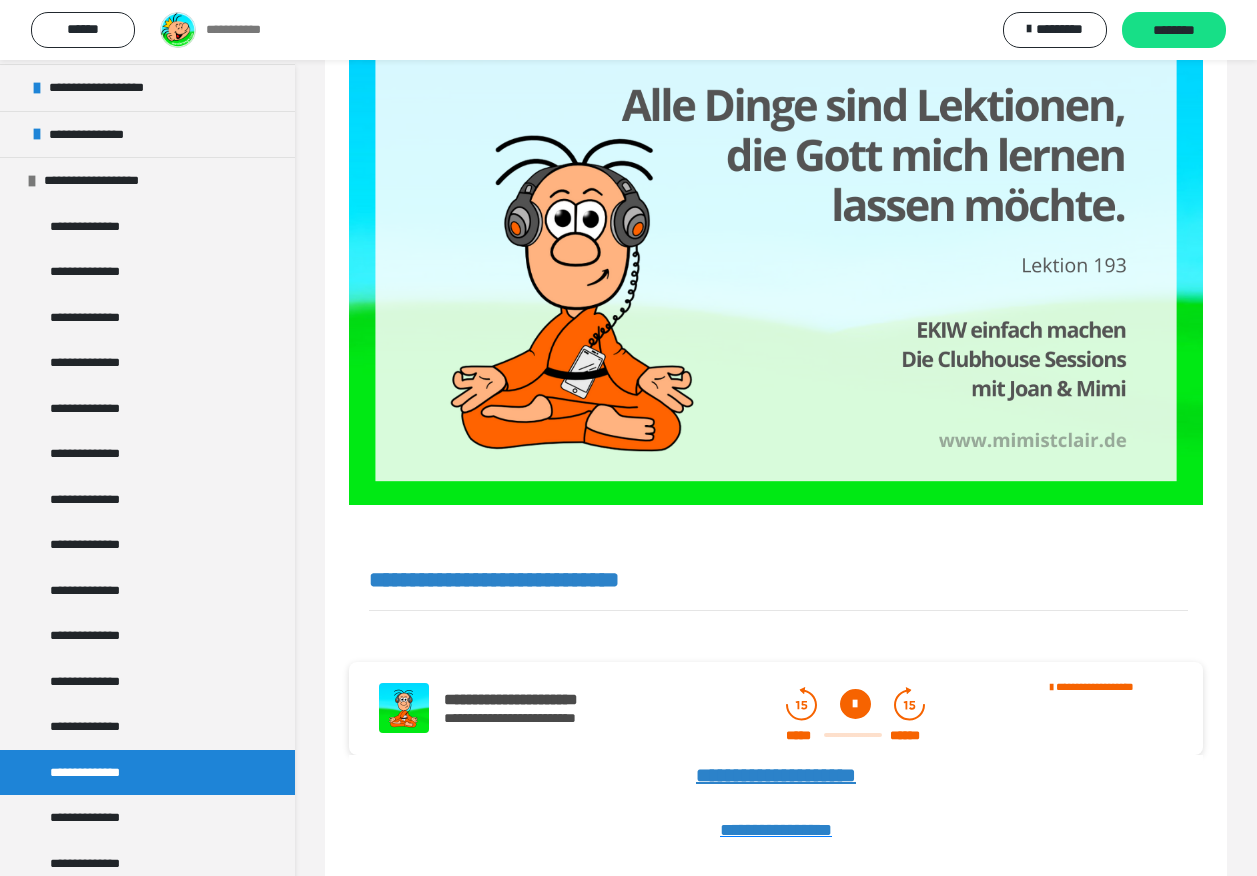 click 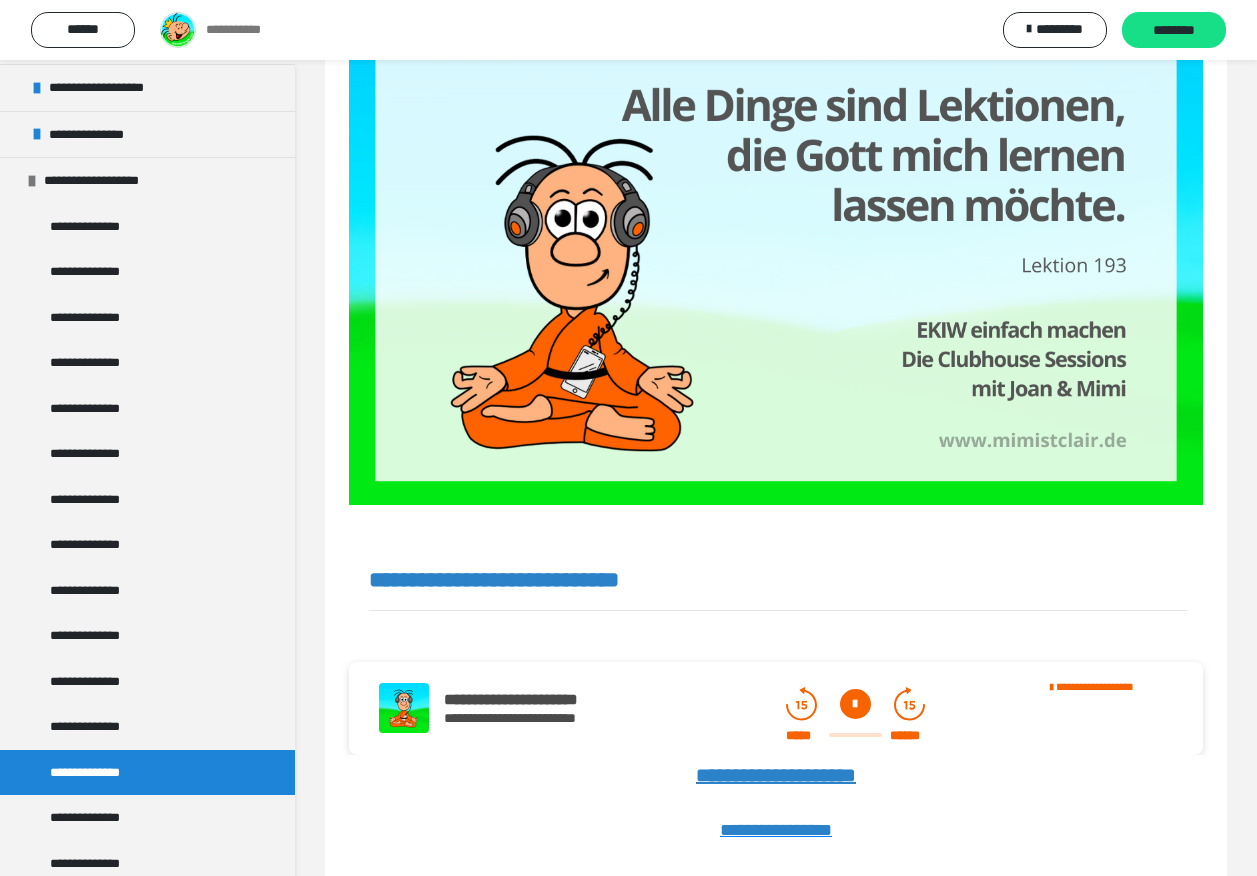 click 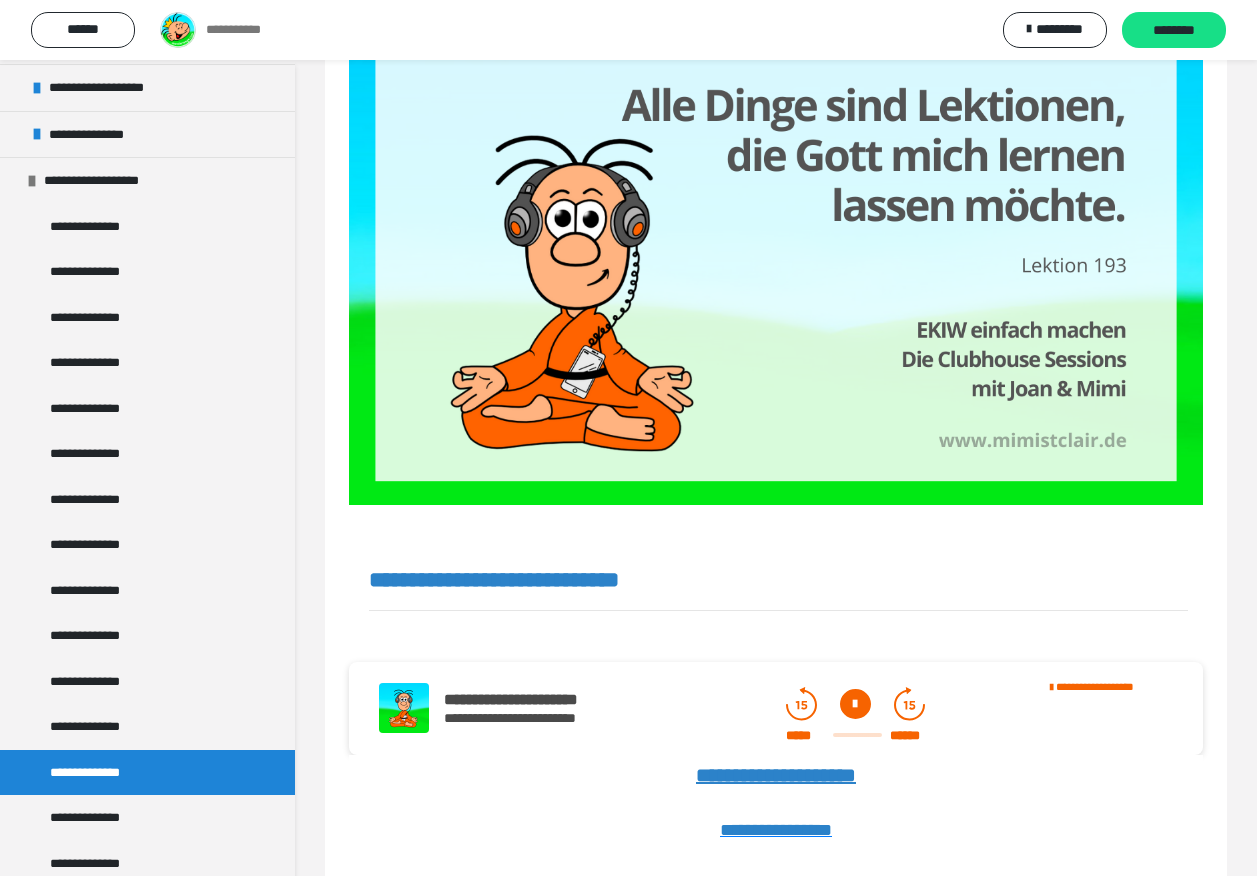 click 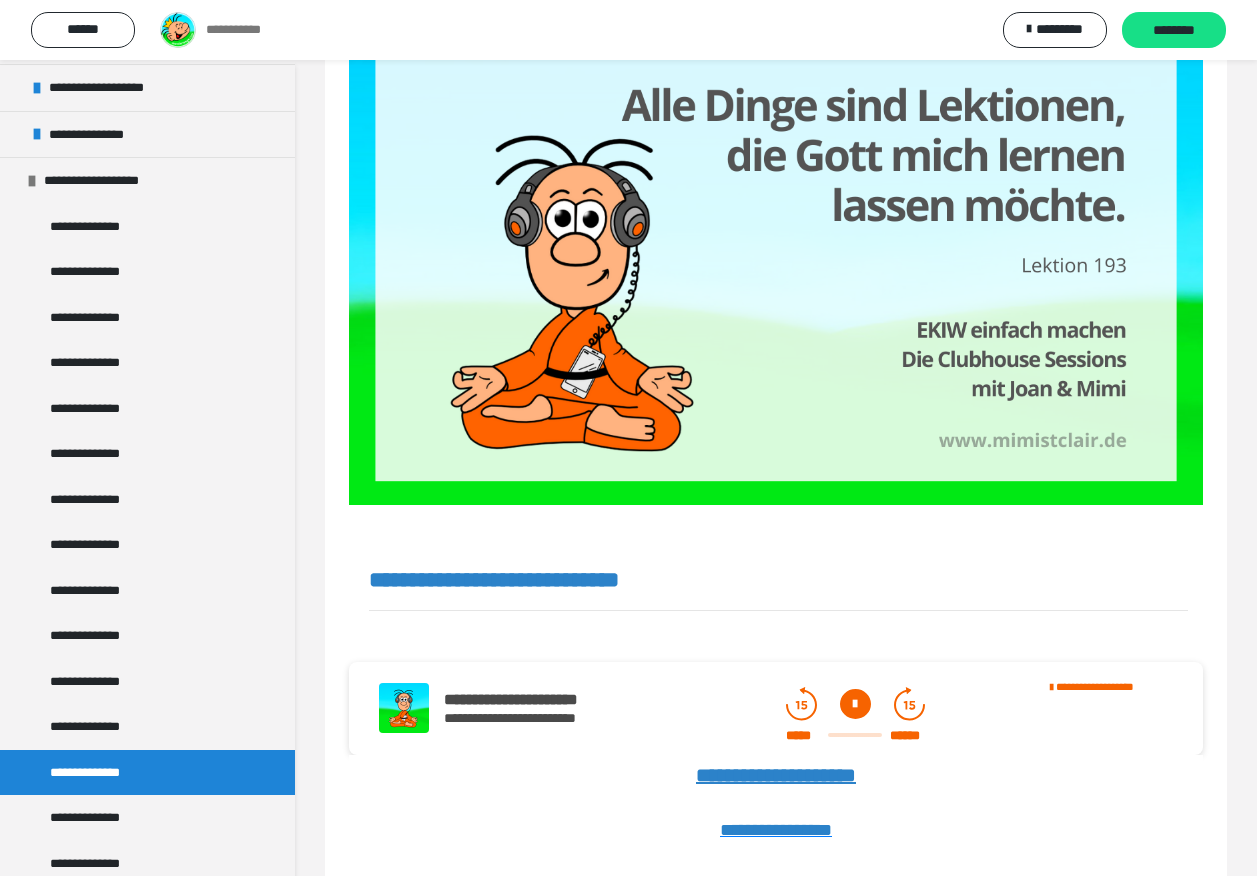 click 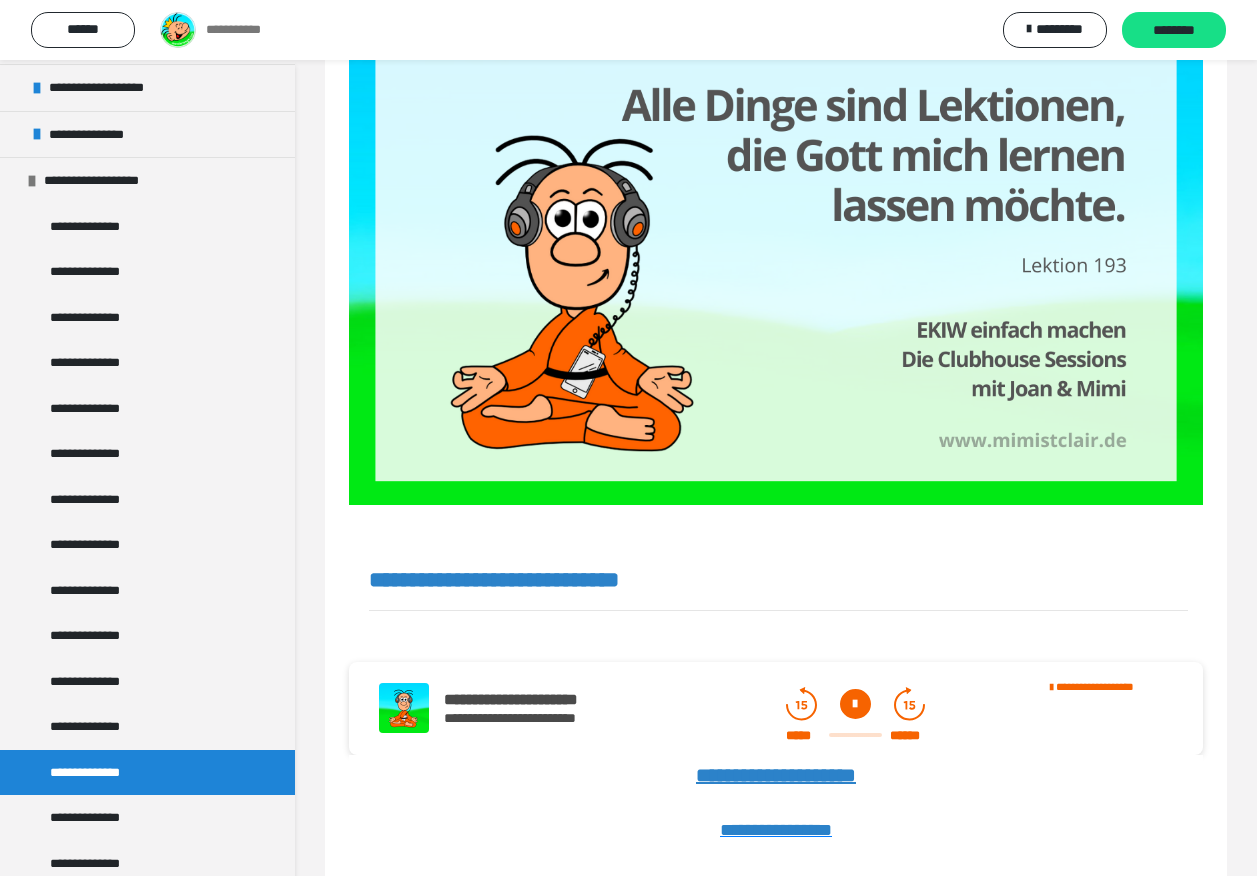 click 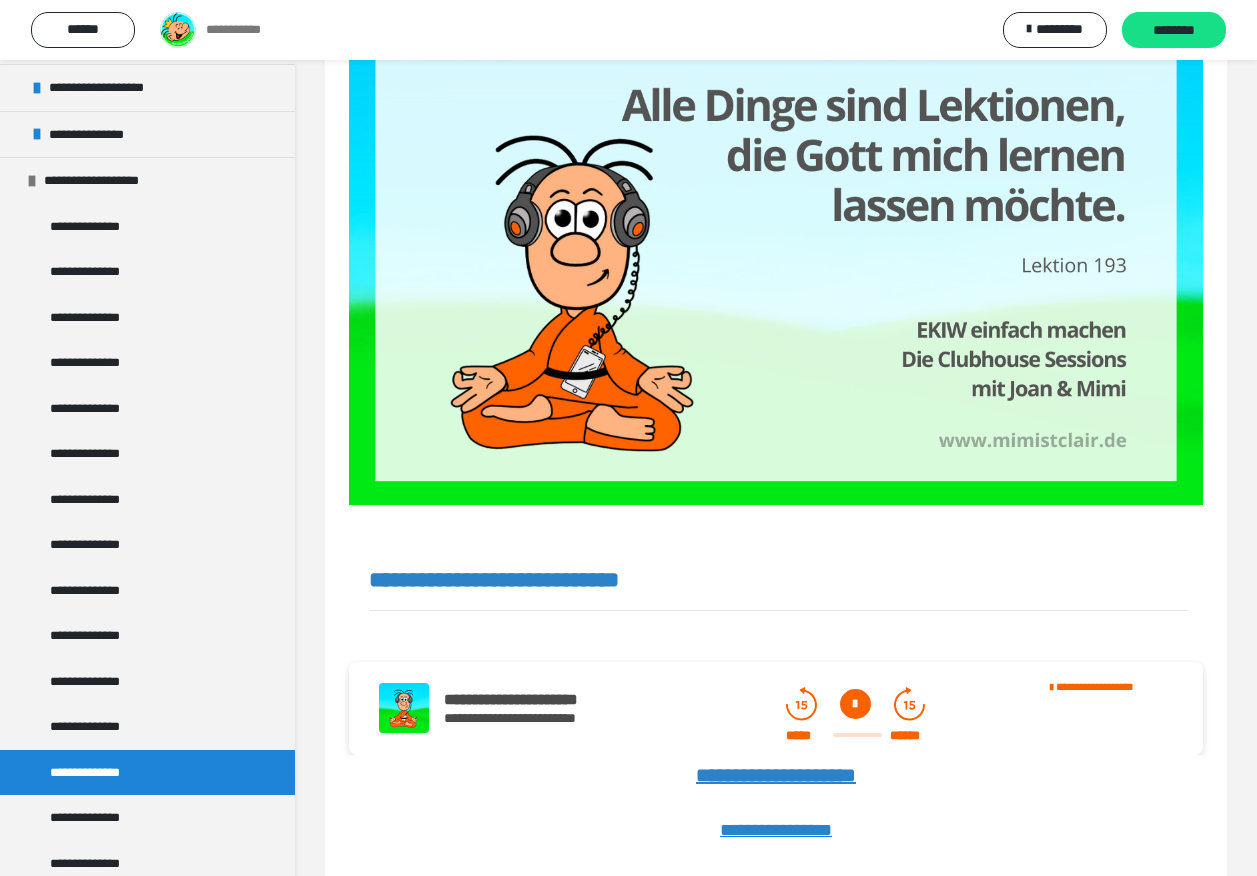 click 